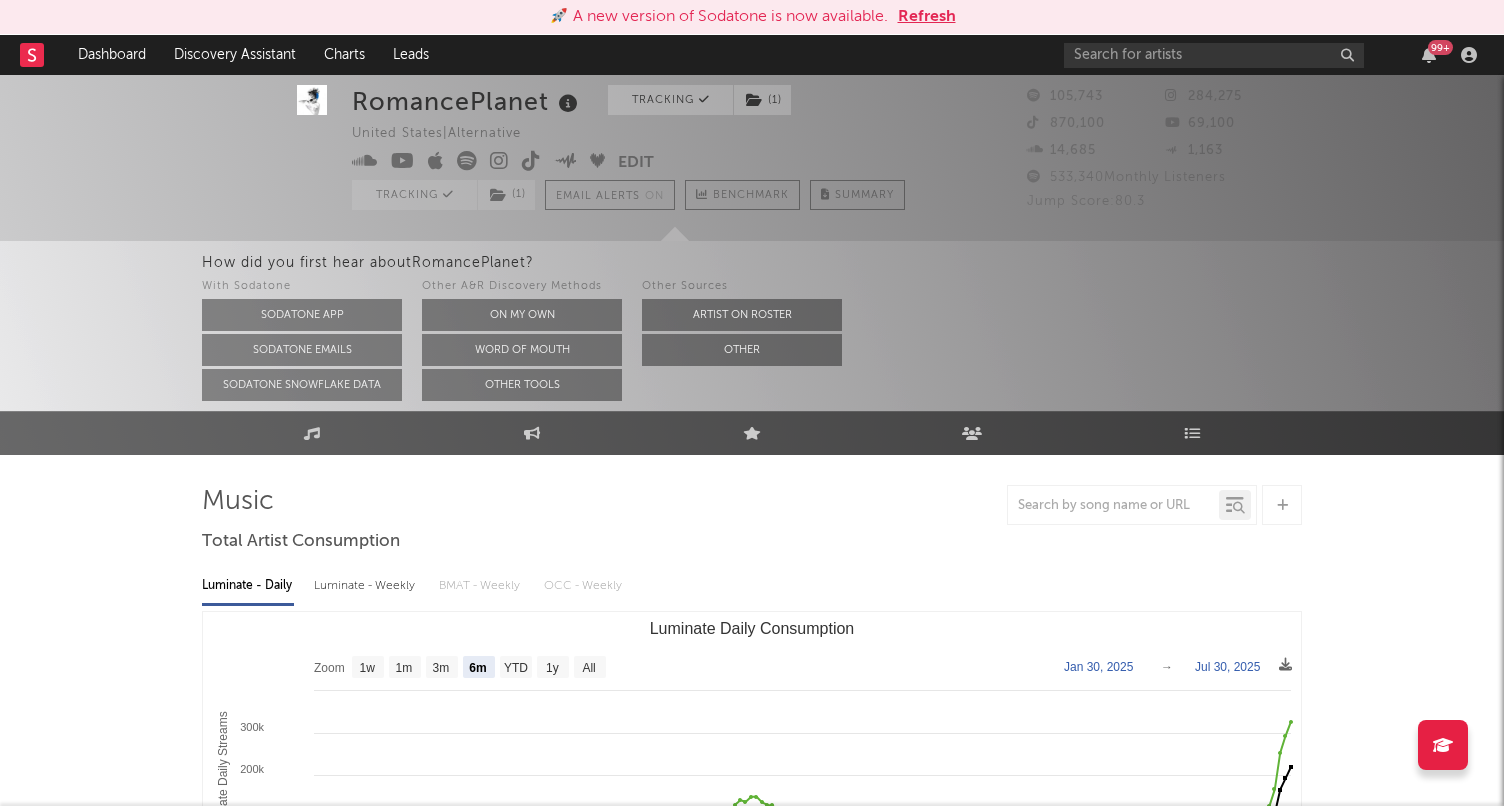 select on "6m" 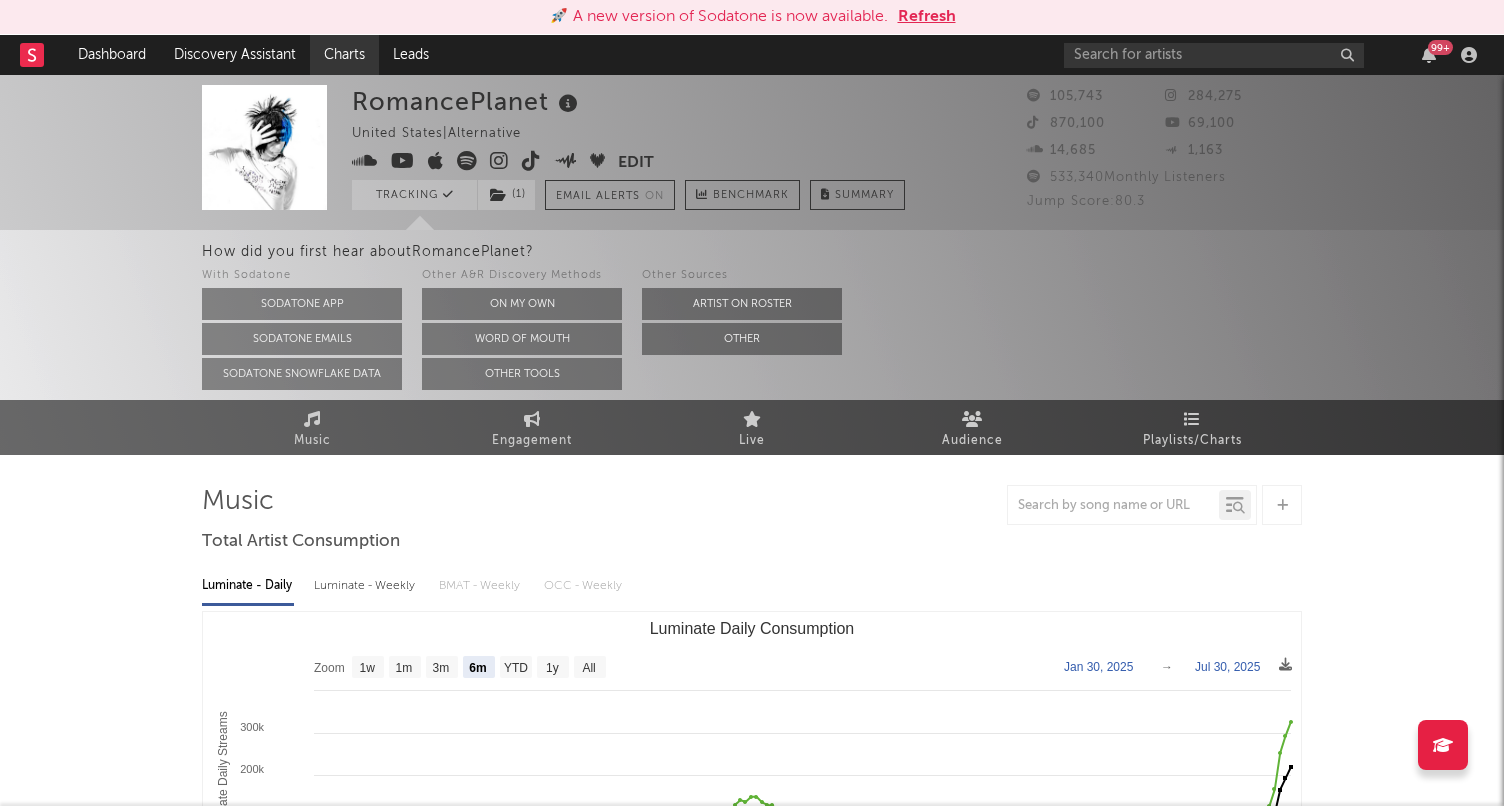 scroll, scrollTop: 0, scrollLeft: 0, axis: both 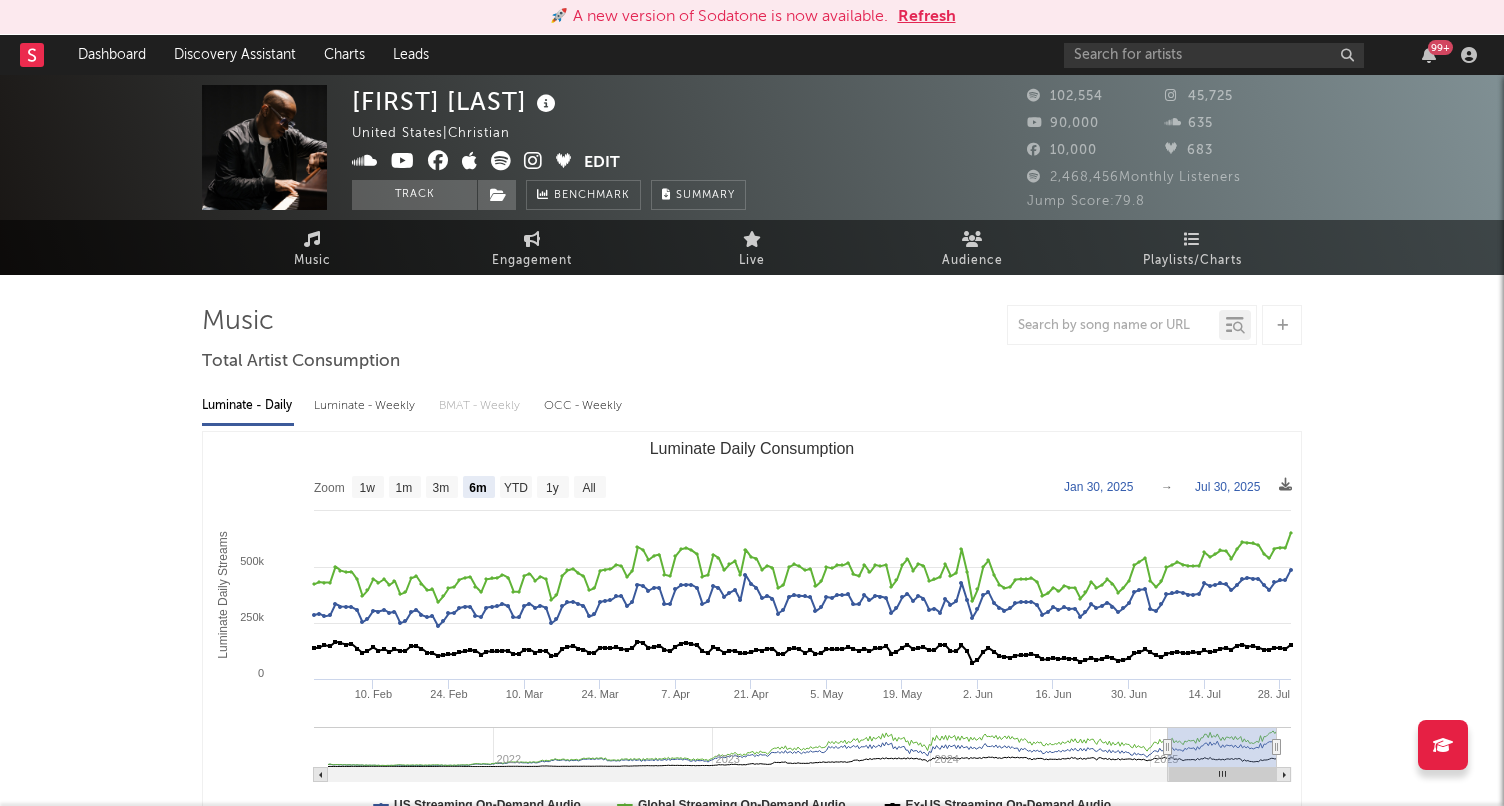 select on "6m" 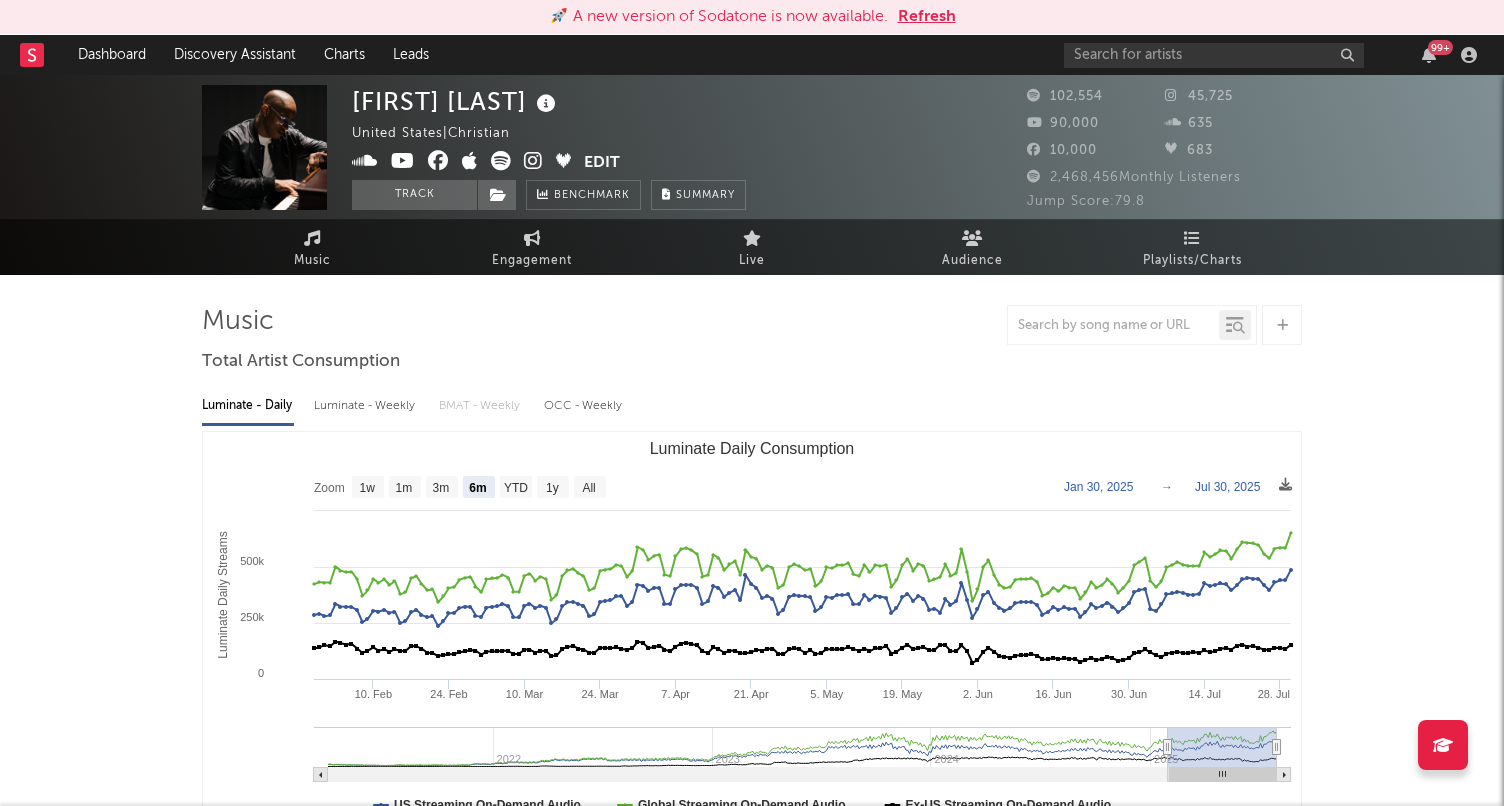 scroll, scrollTop: 0, scrollLeft: 0, axis: both 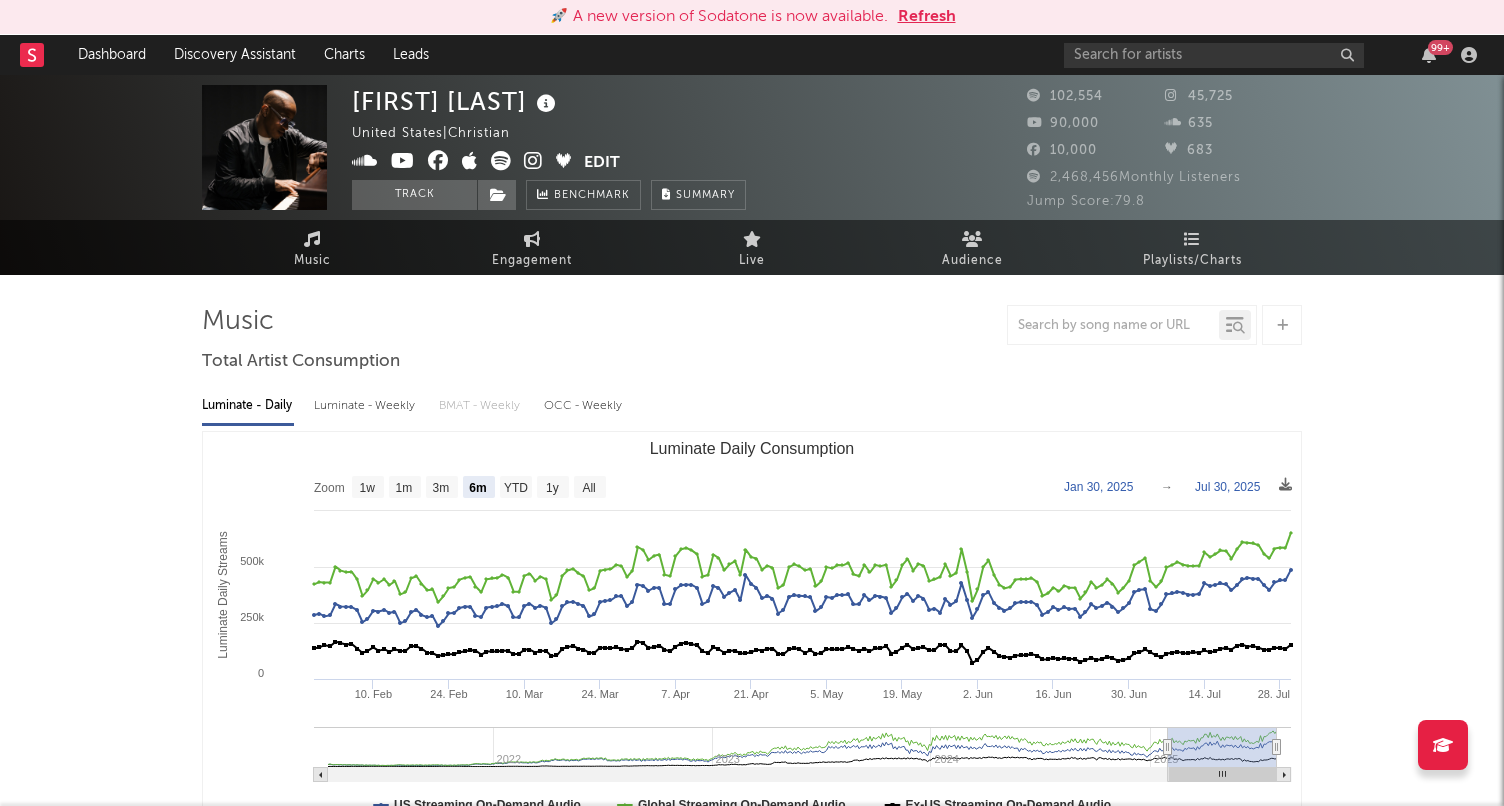 click on "Luminate - Weekly" at bounding box center [366, 406] 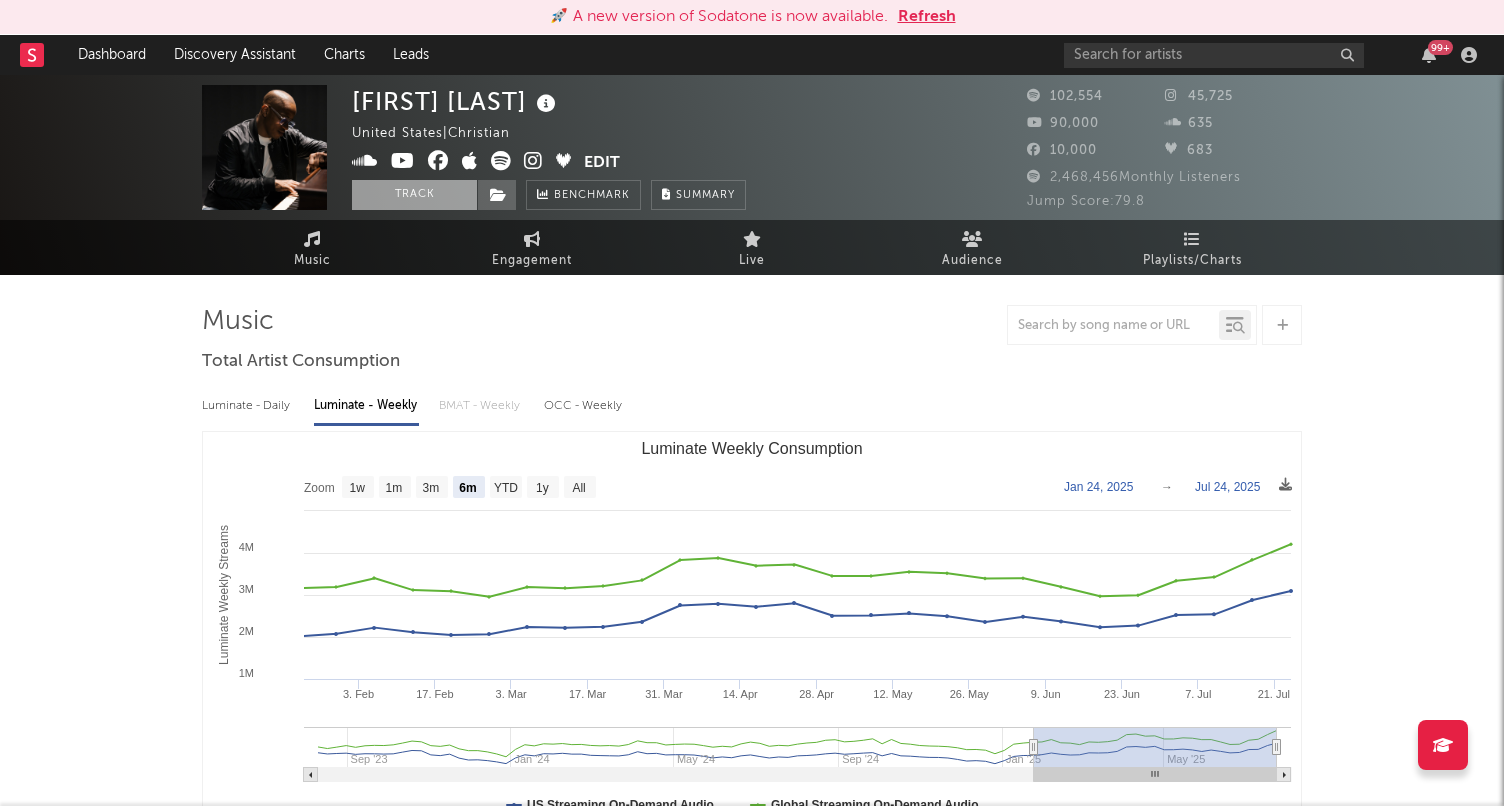 click on "Track" at bounding box center [414, 195] 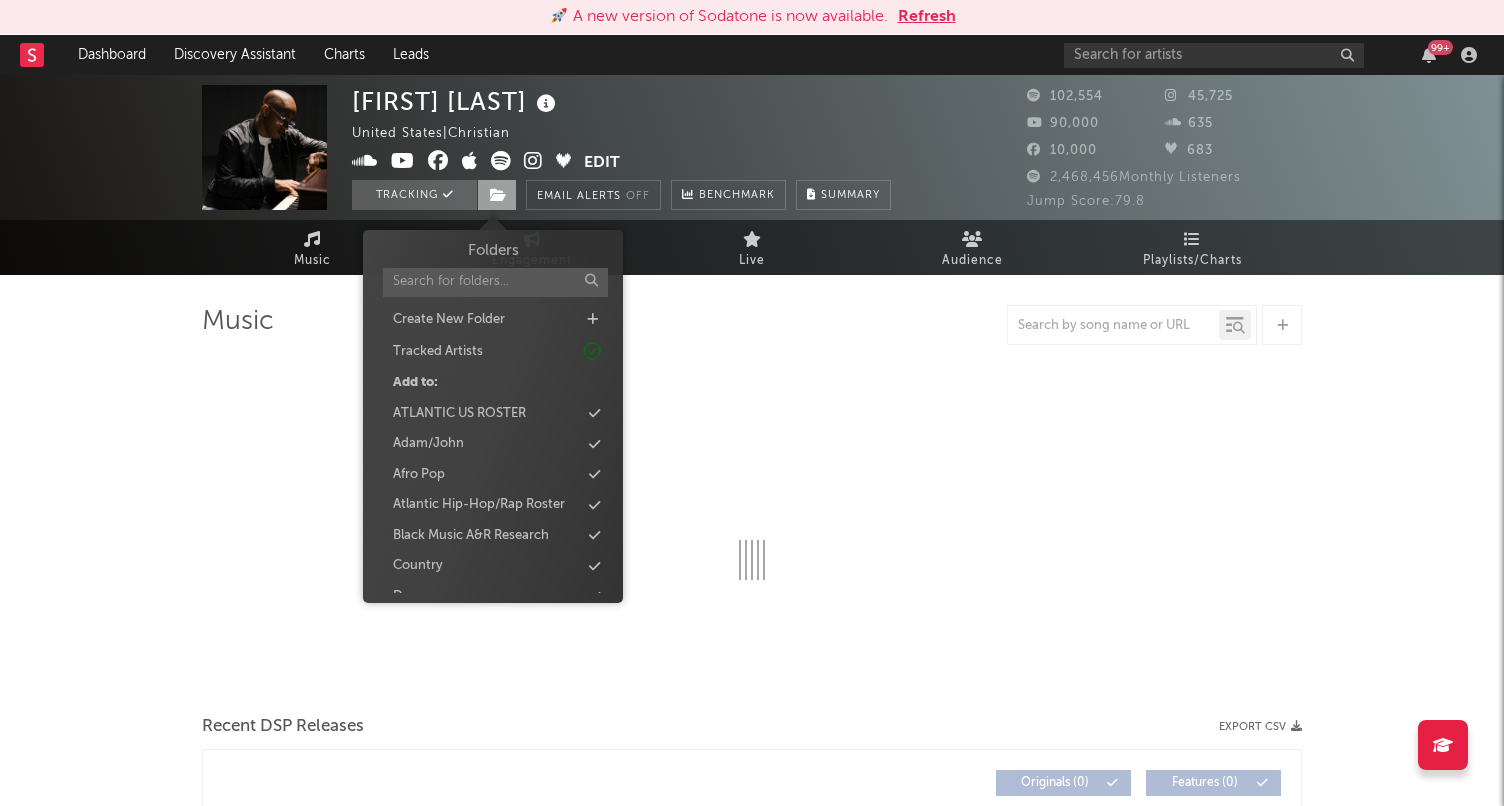 click at bounding box center [498, 195] 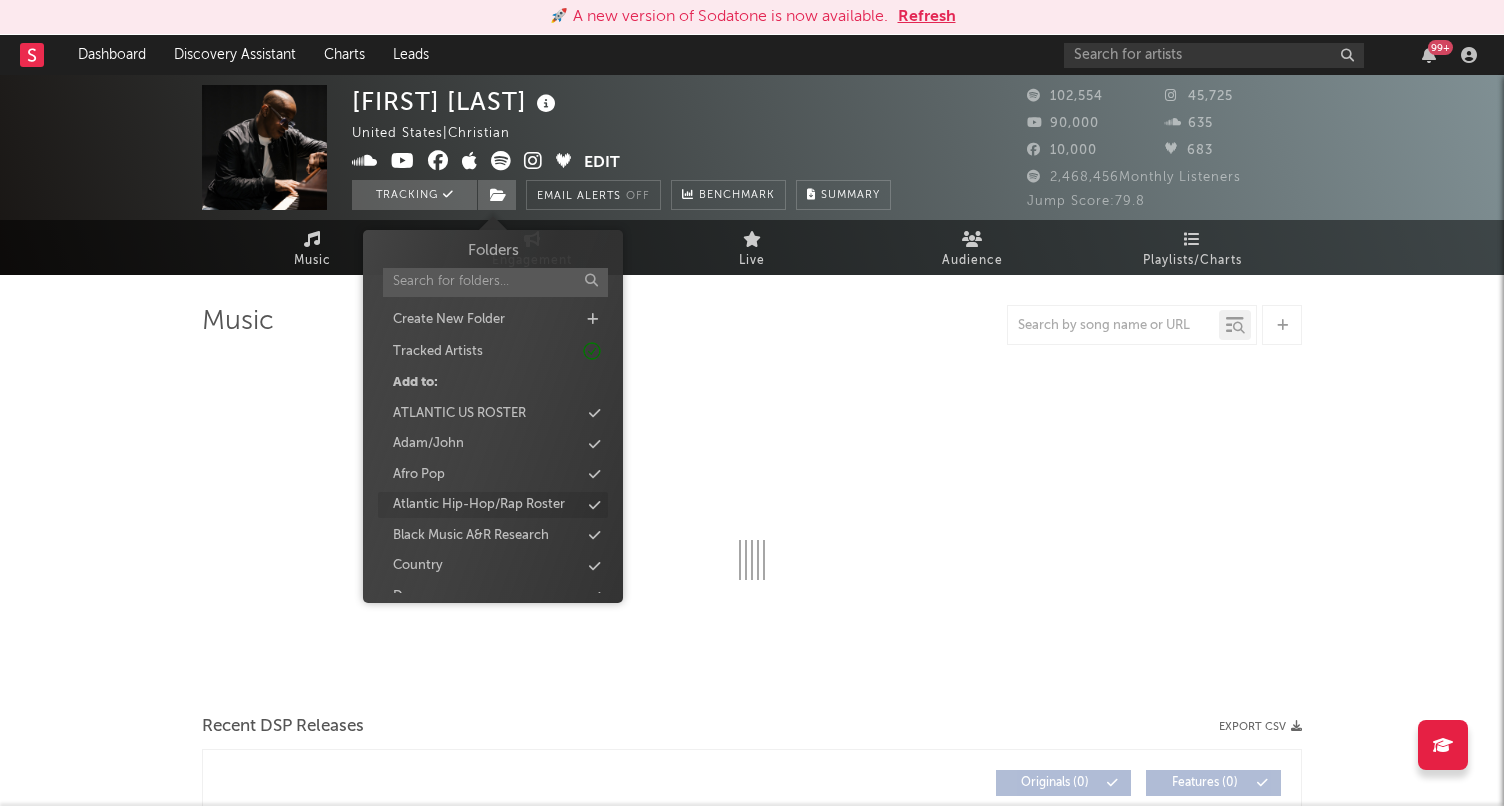 scroll, scrollTop: 40, scrollLeft: 0, axis: vertical 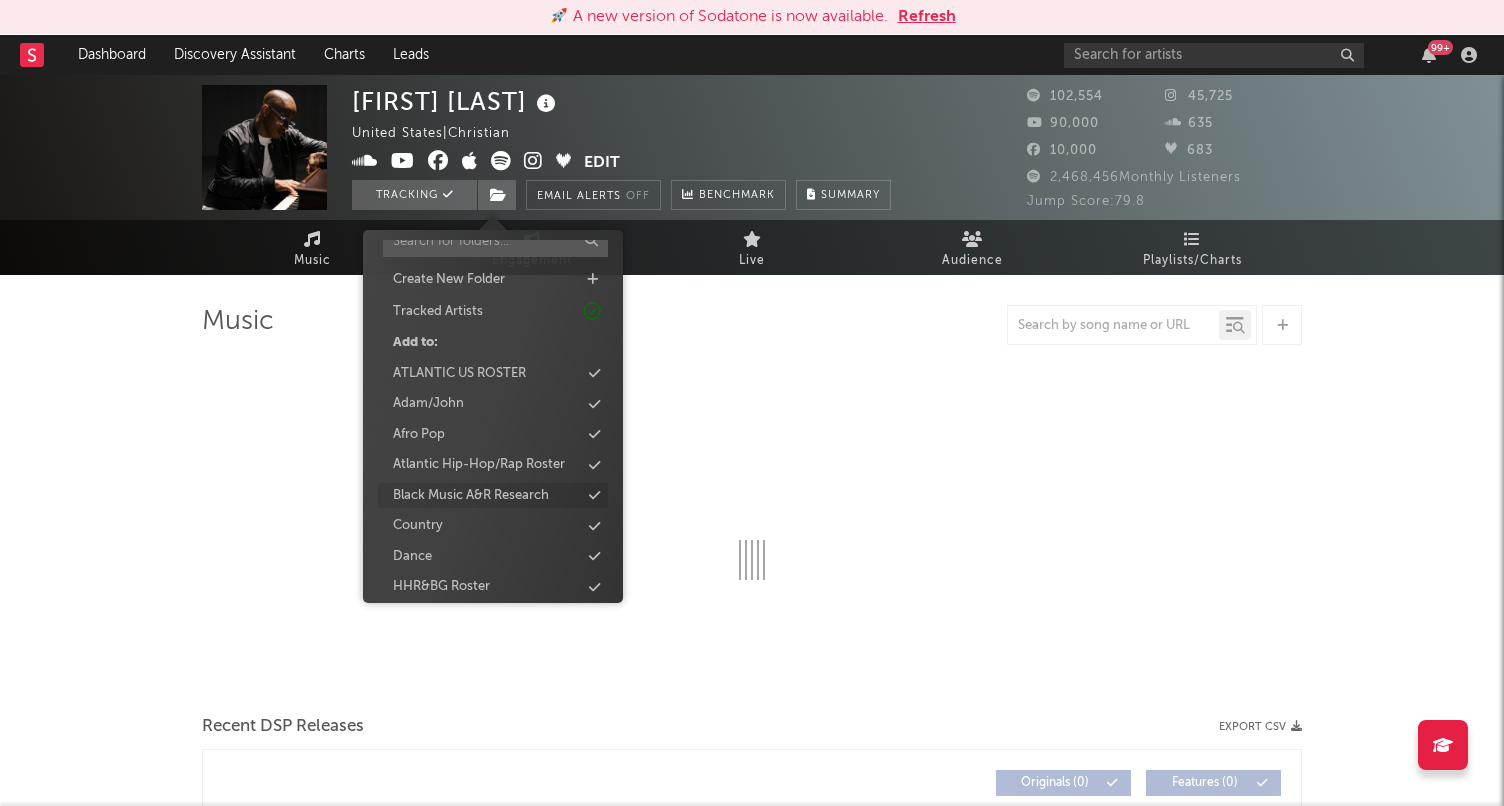 click on "Black Music A&R Research" at bounding box center (471, 496) 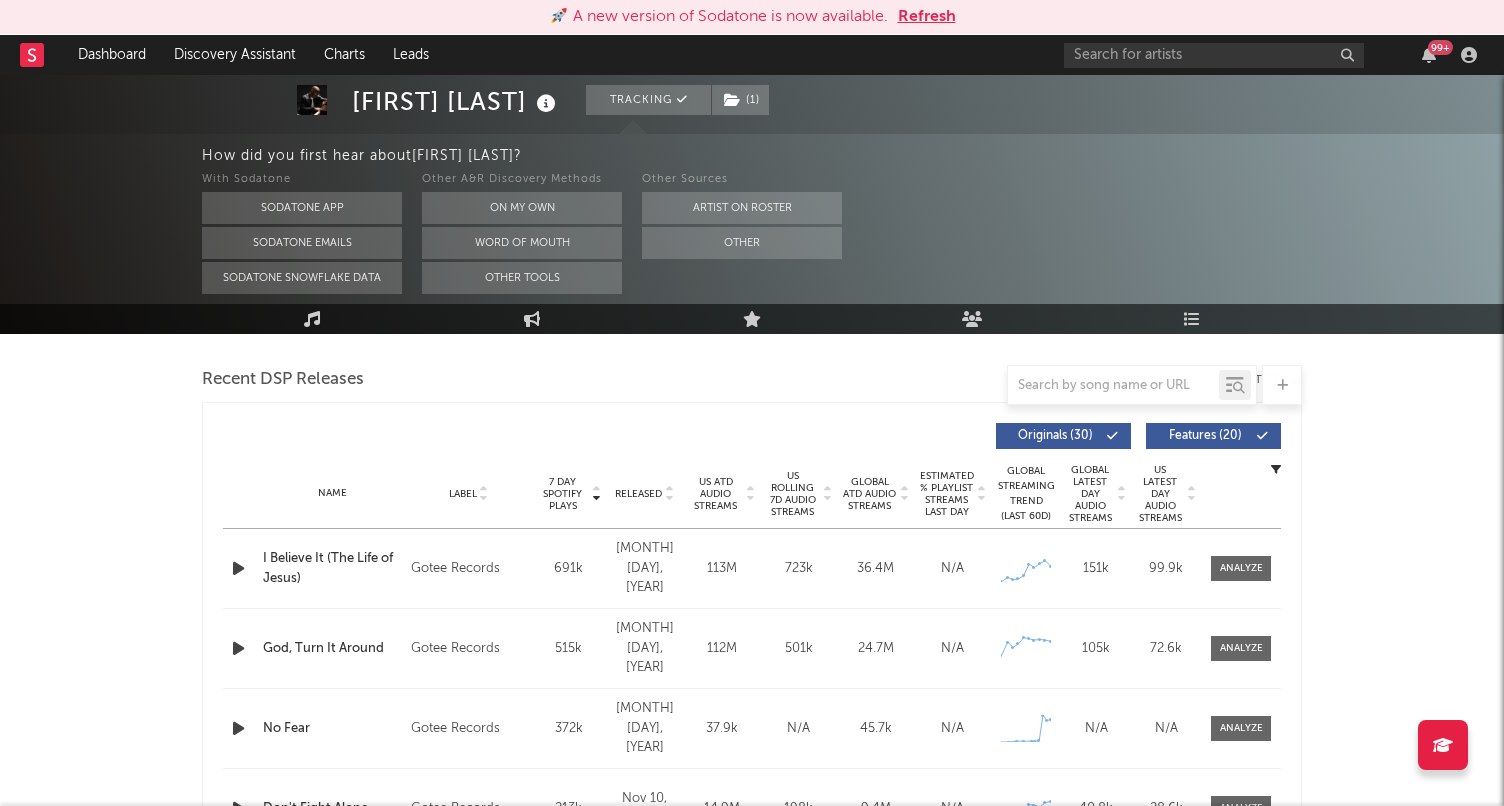 scroll, scrollTop: 562, scrollLeft: 0, axis: vertical 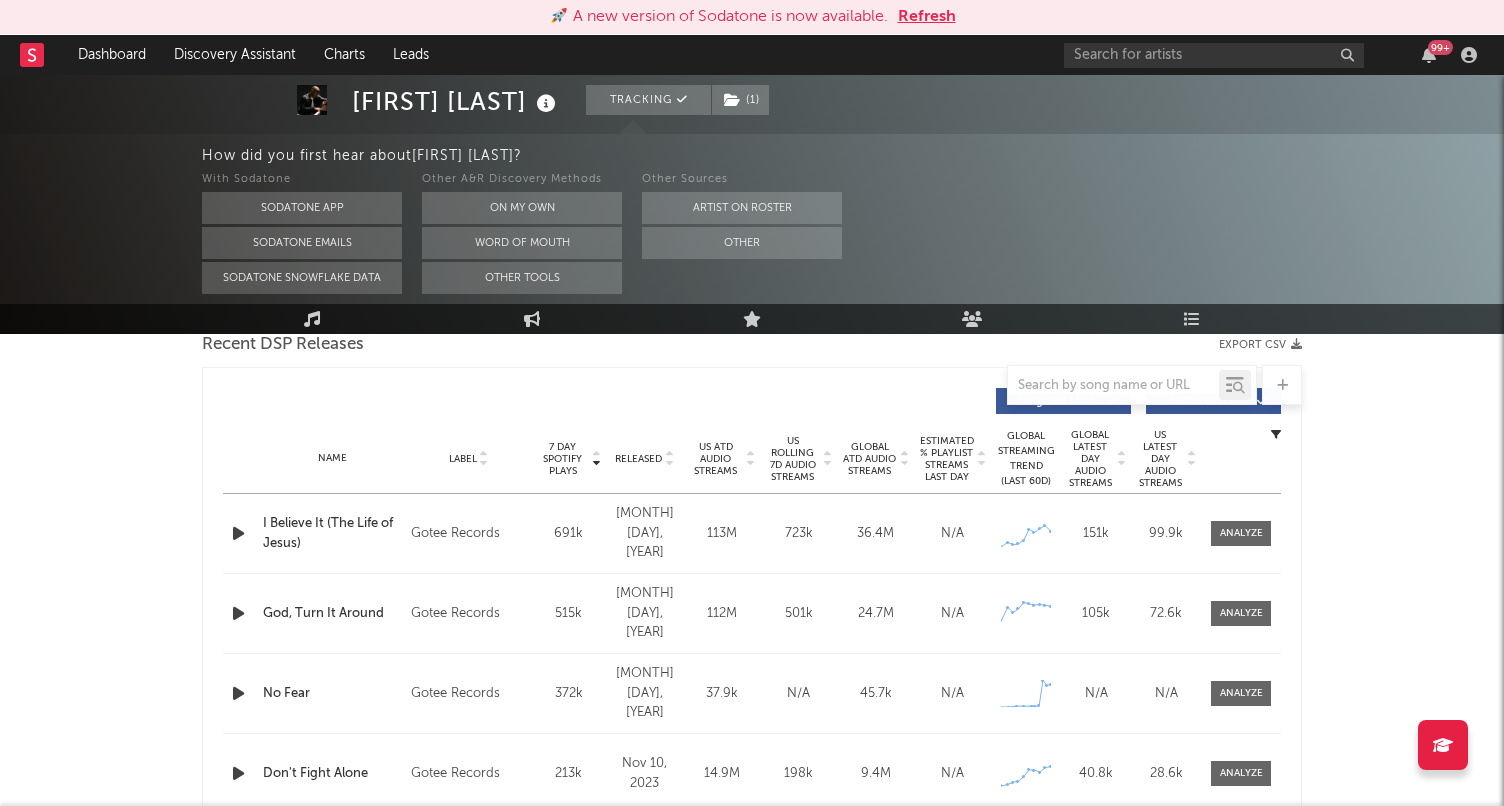 select on "6m" 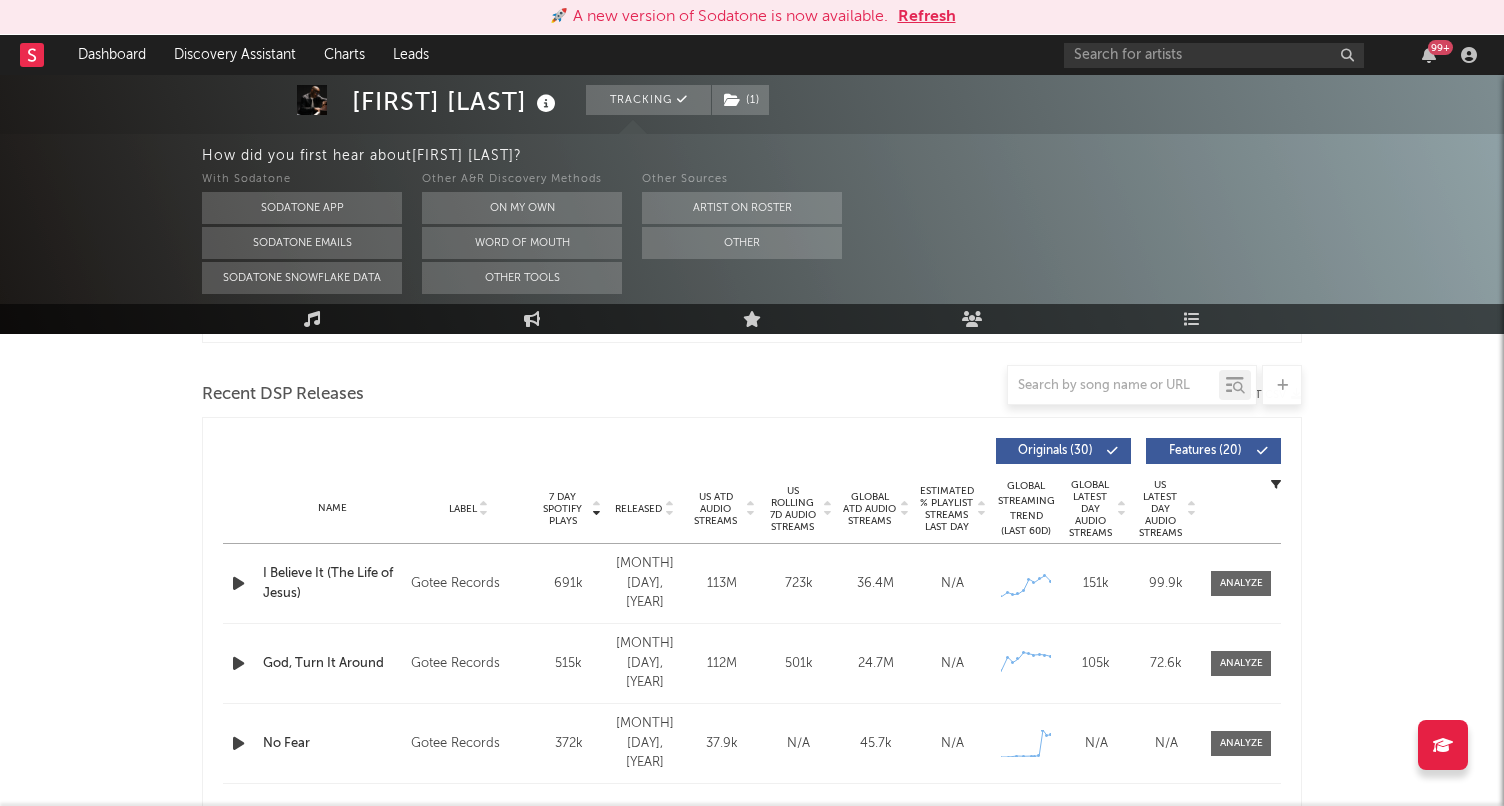 scroll, scrollTop: 658, scrollLeft: 0, axis: vertical 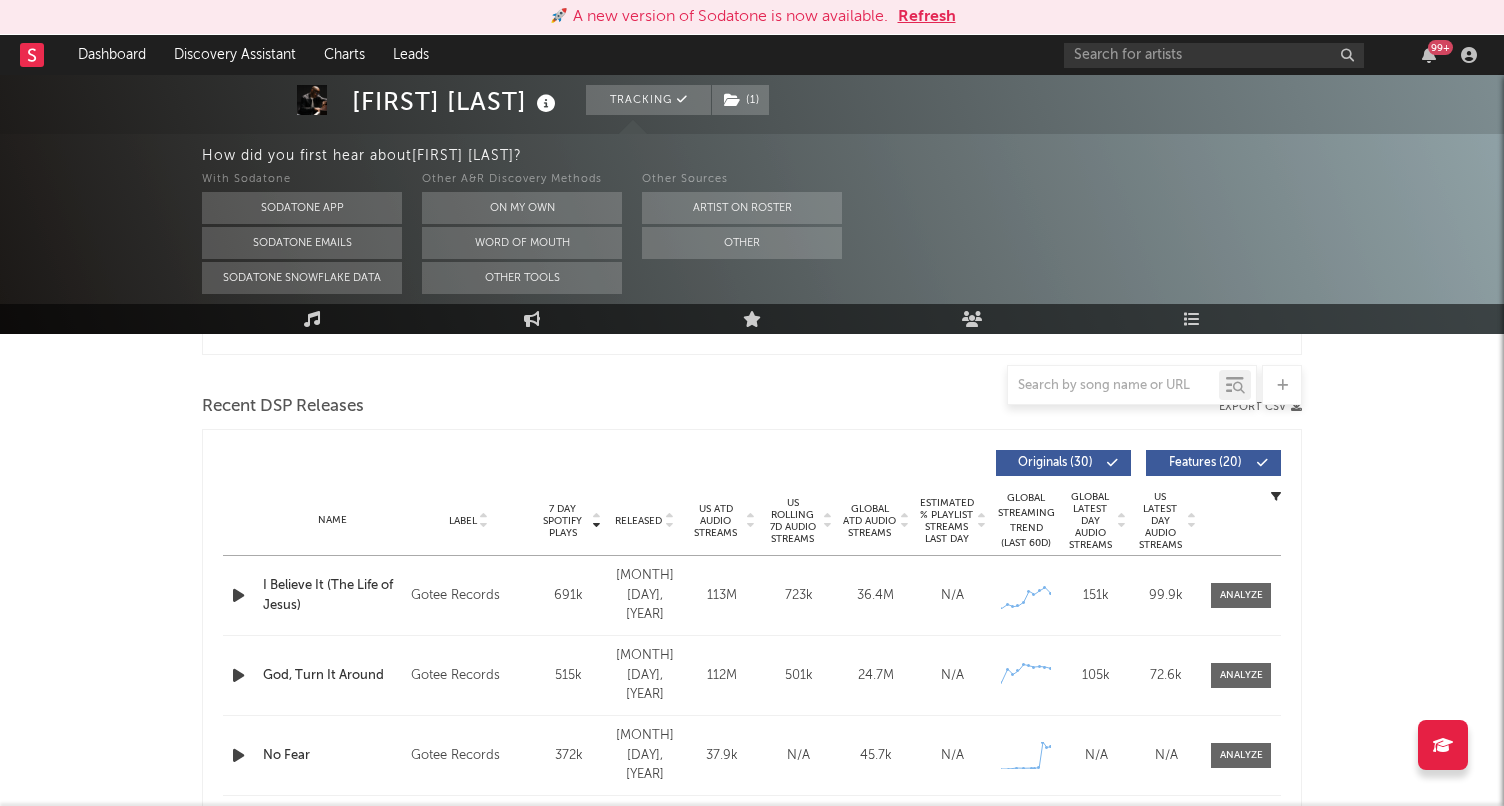 click on "Released" at bounding box center (638, 521) 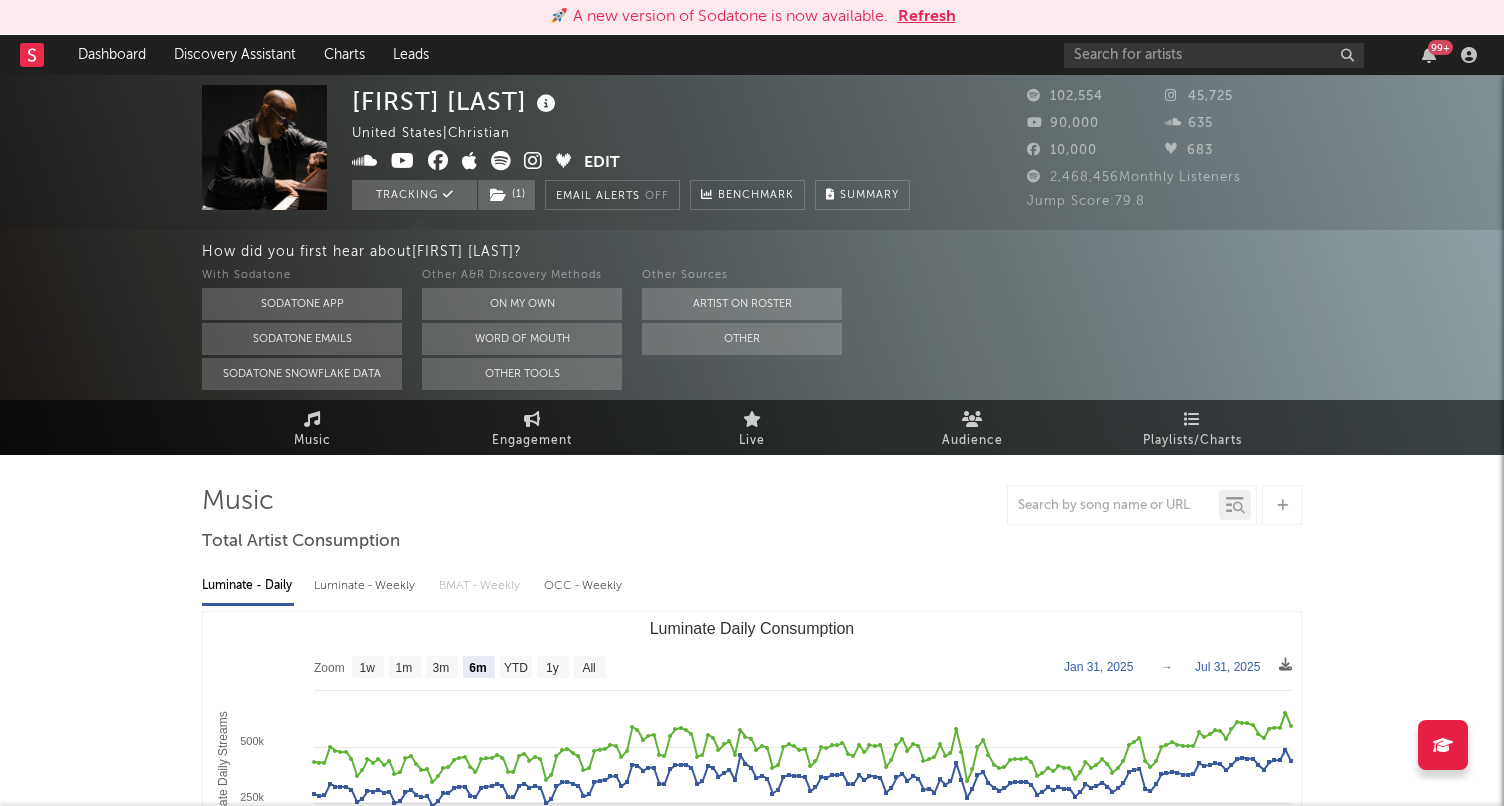 scroll, scrollTop: 0, scrollLeft: 0, axis: both 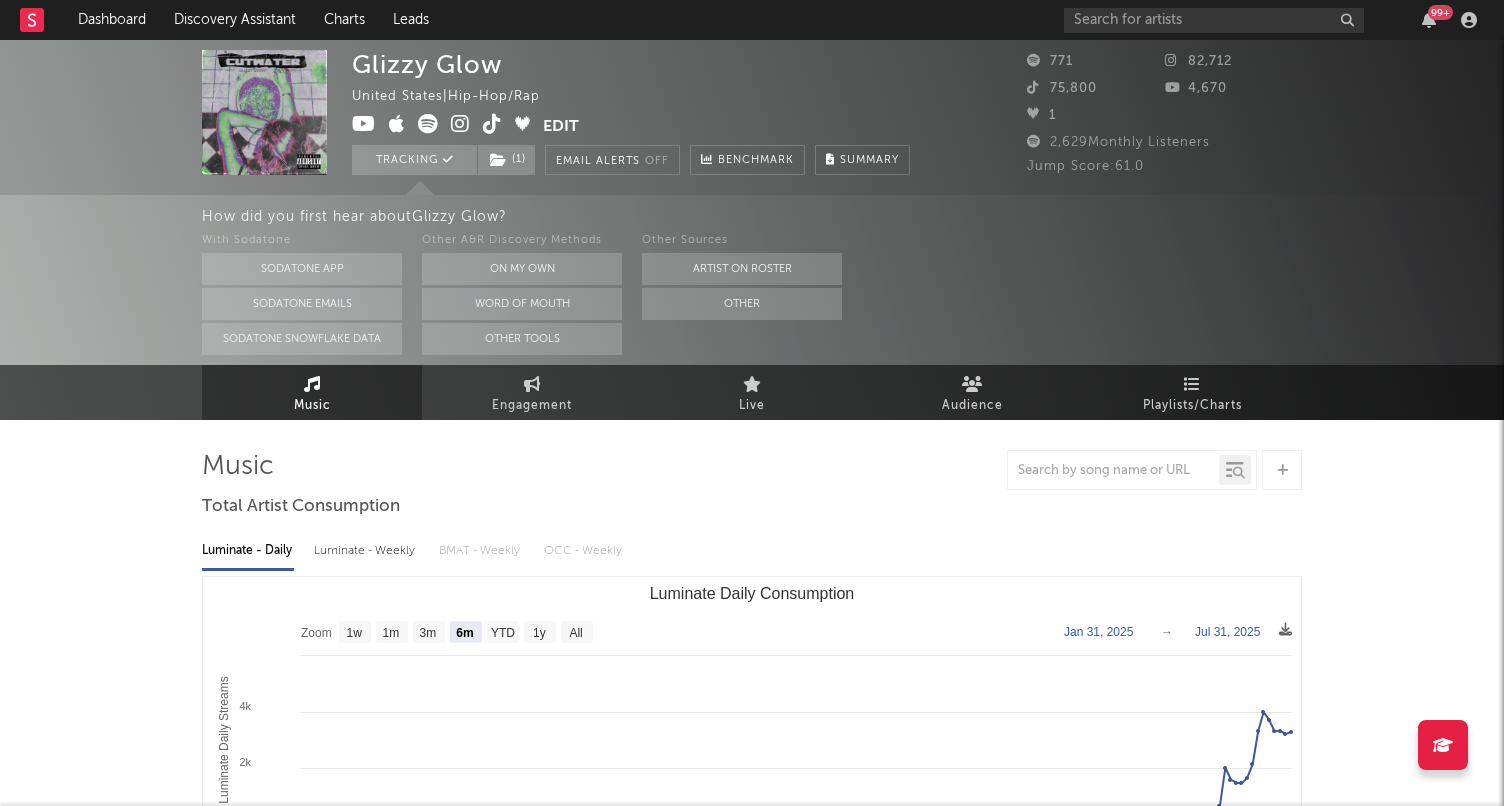 select on "6m" 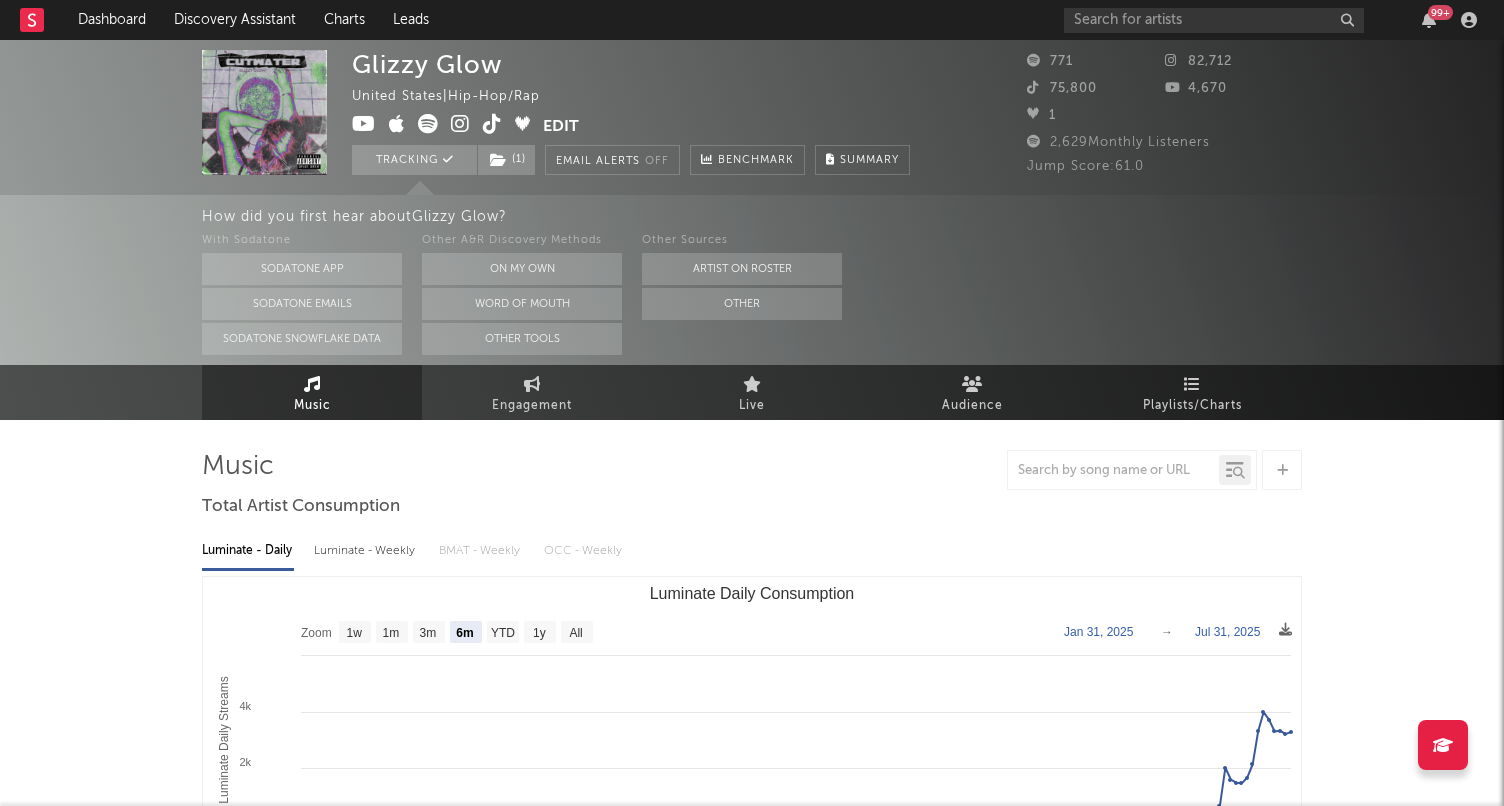 scroll, scrollTop: 0, scrollLeft: 0, axis: both 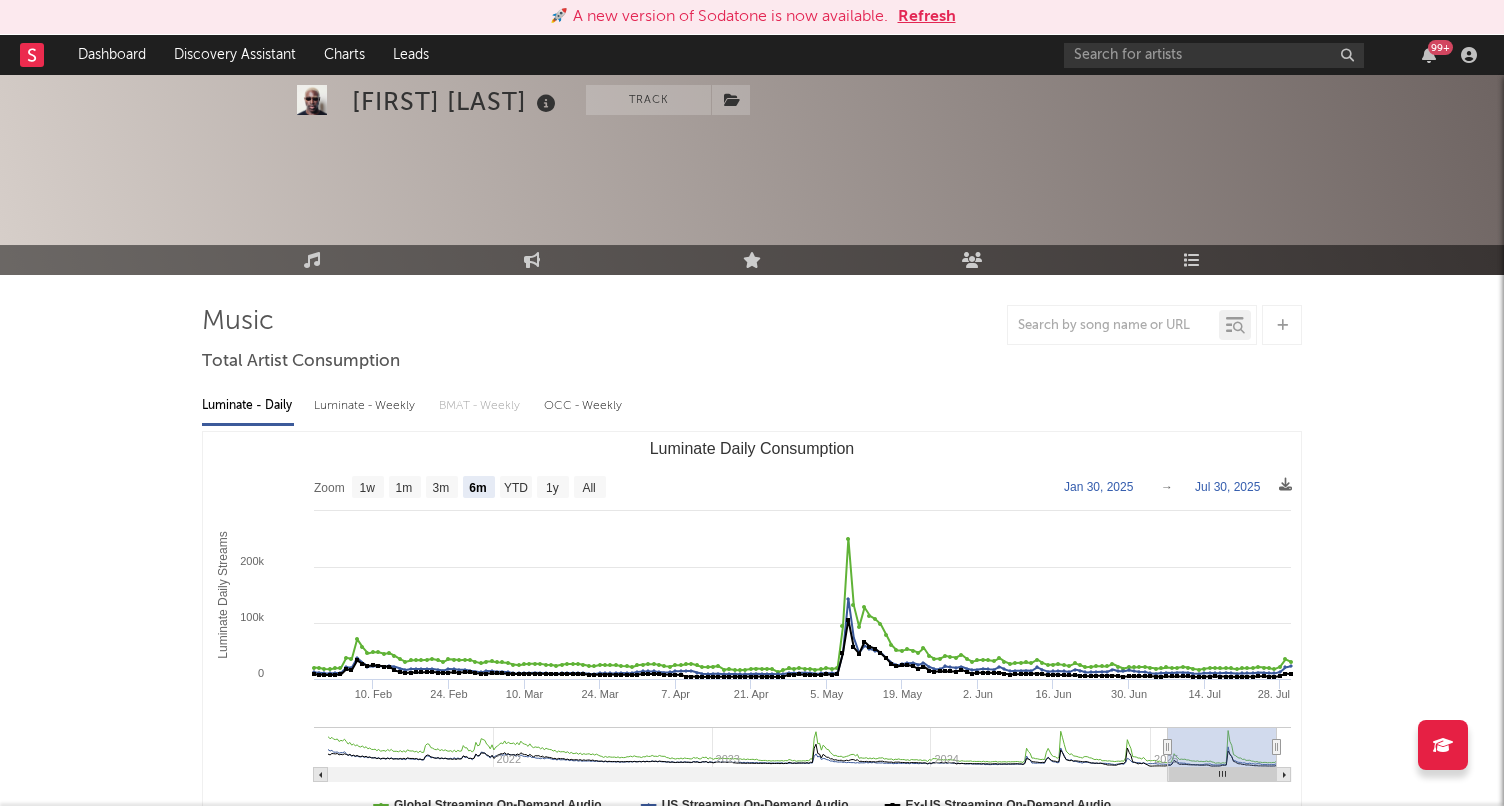 select on "6m" 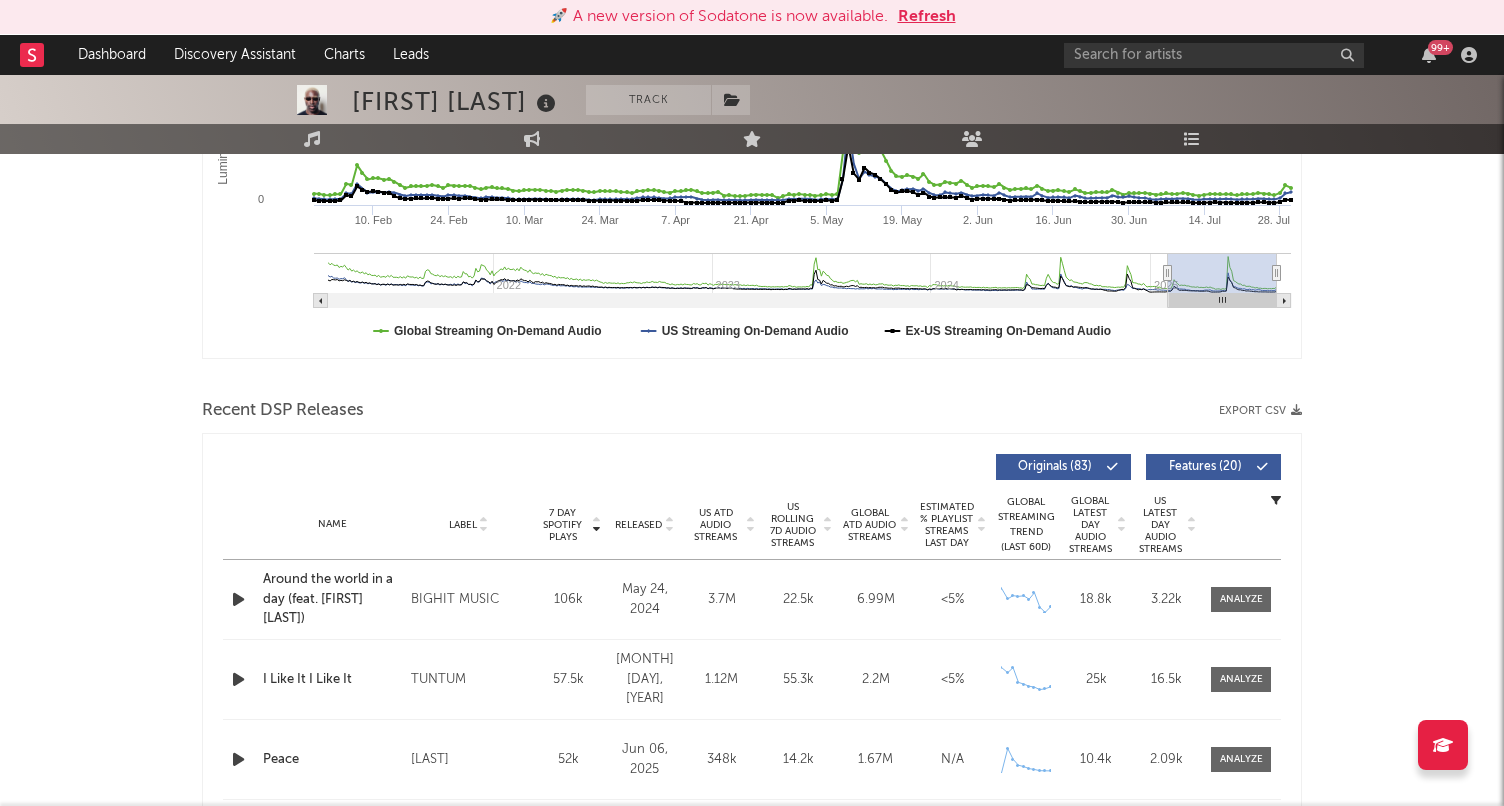 scroll, scrollTop: 523, scrollLeft: 0, axis: vertical 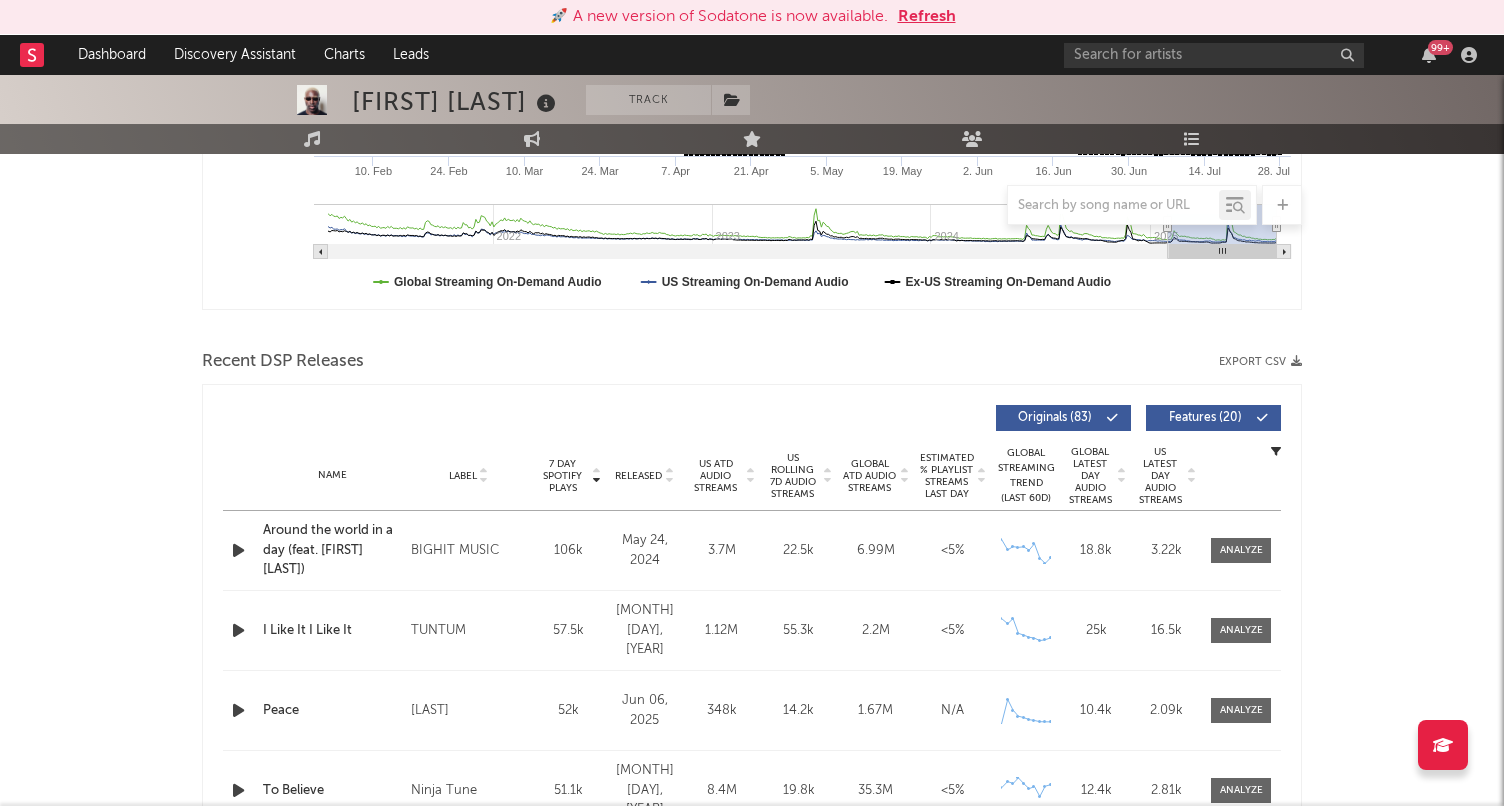 click on "Released" at bounding box center (638, 476) 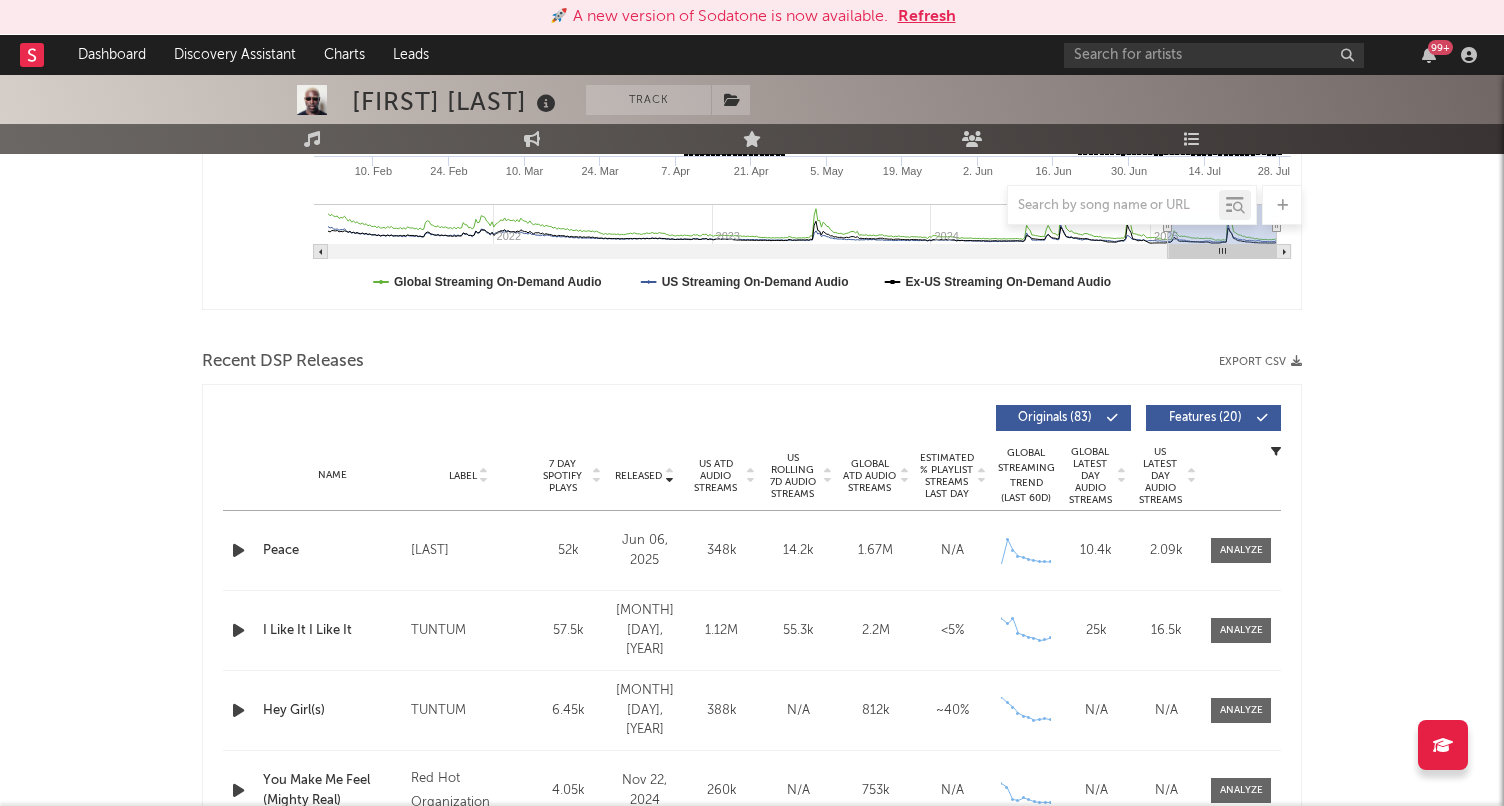 click on "Features   ( 20 )" at bounding box center (1205, 418) 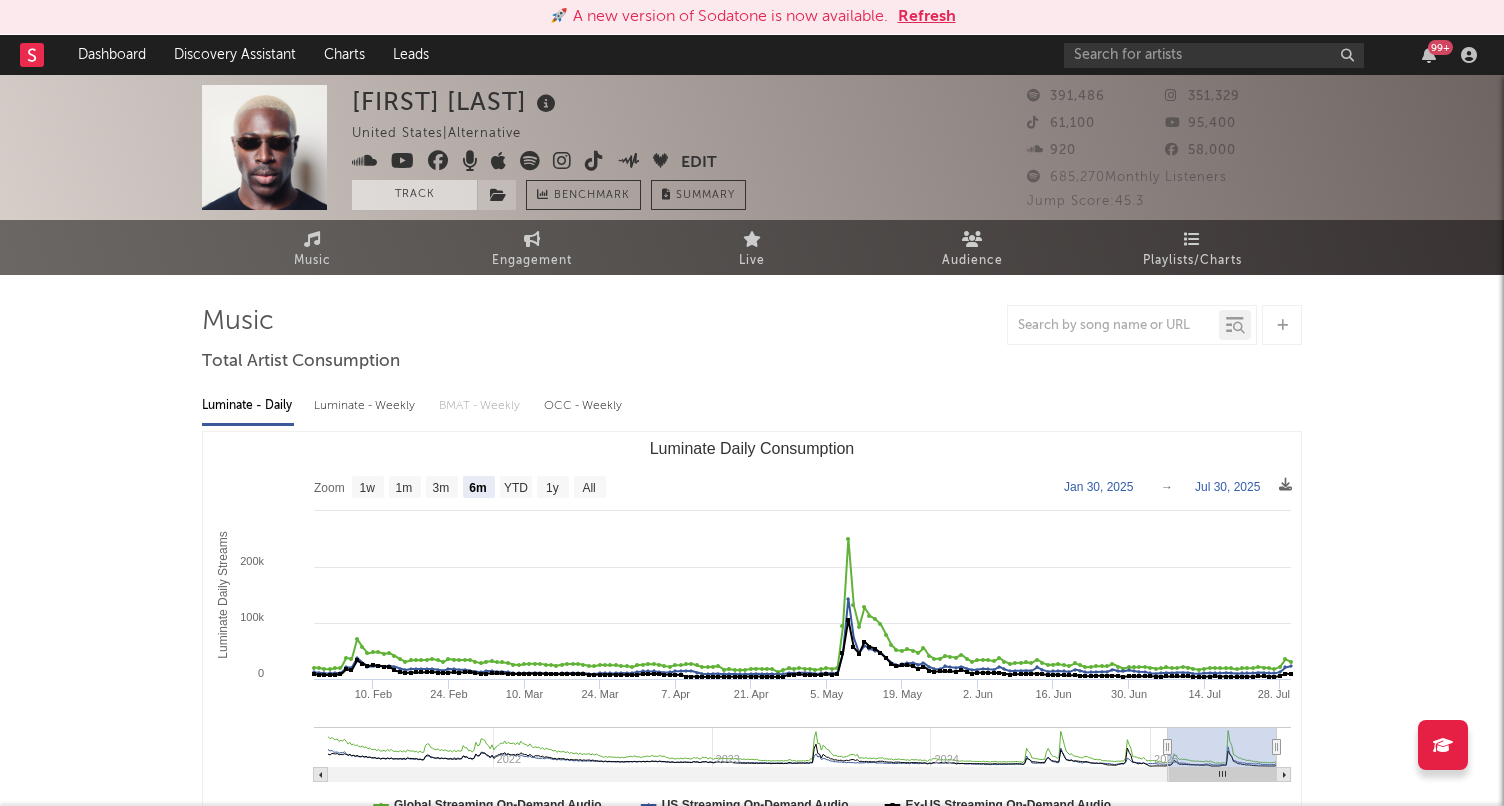 scroll, scrollTop: 0, scrollLeft: 0, axis: both 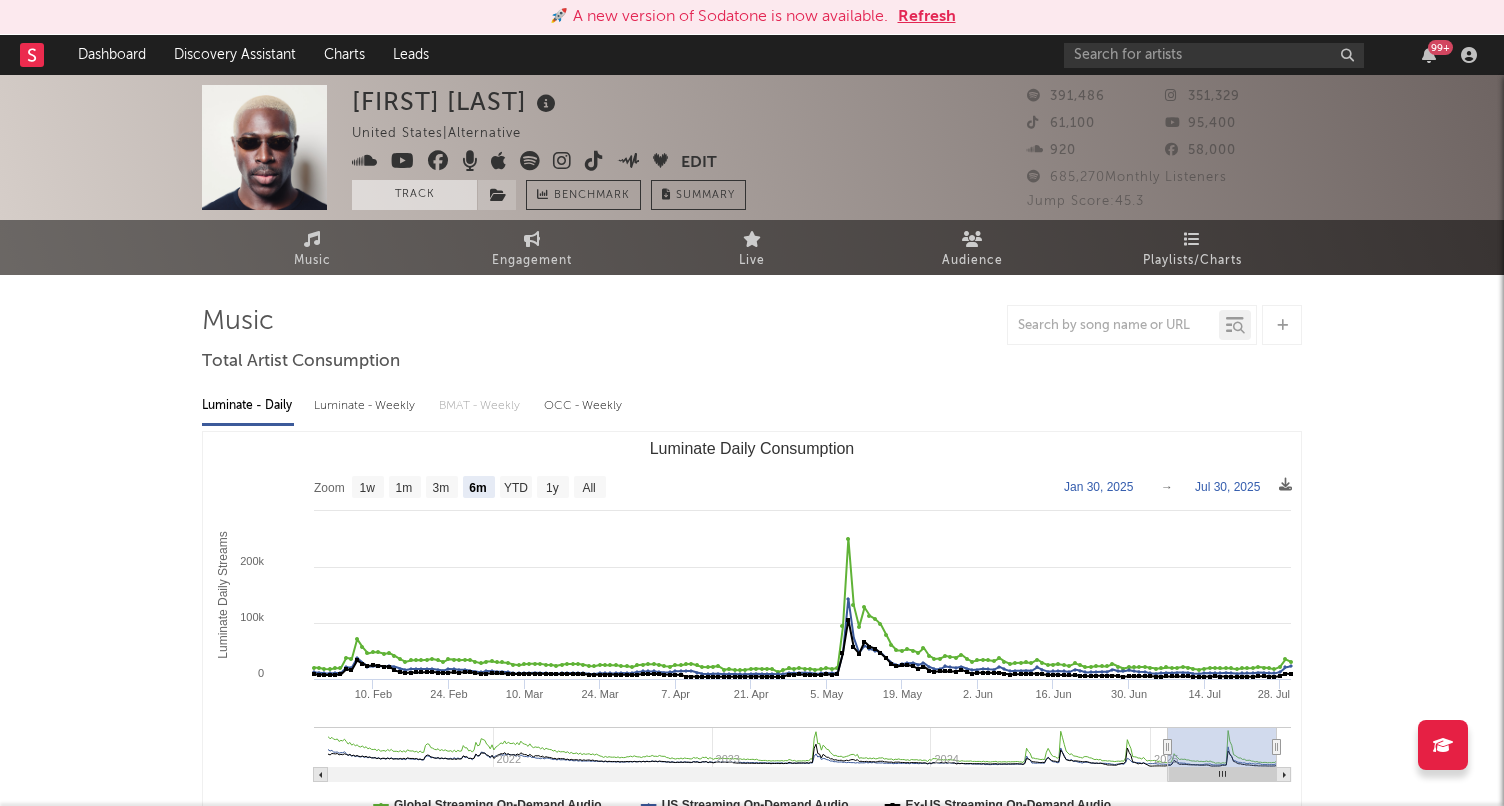 click on "Track" at bounding box center (414, 195) 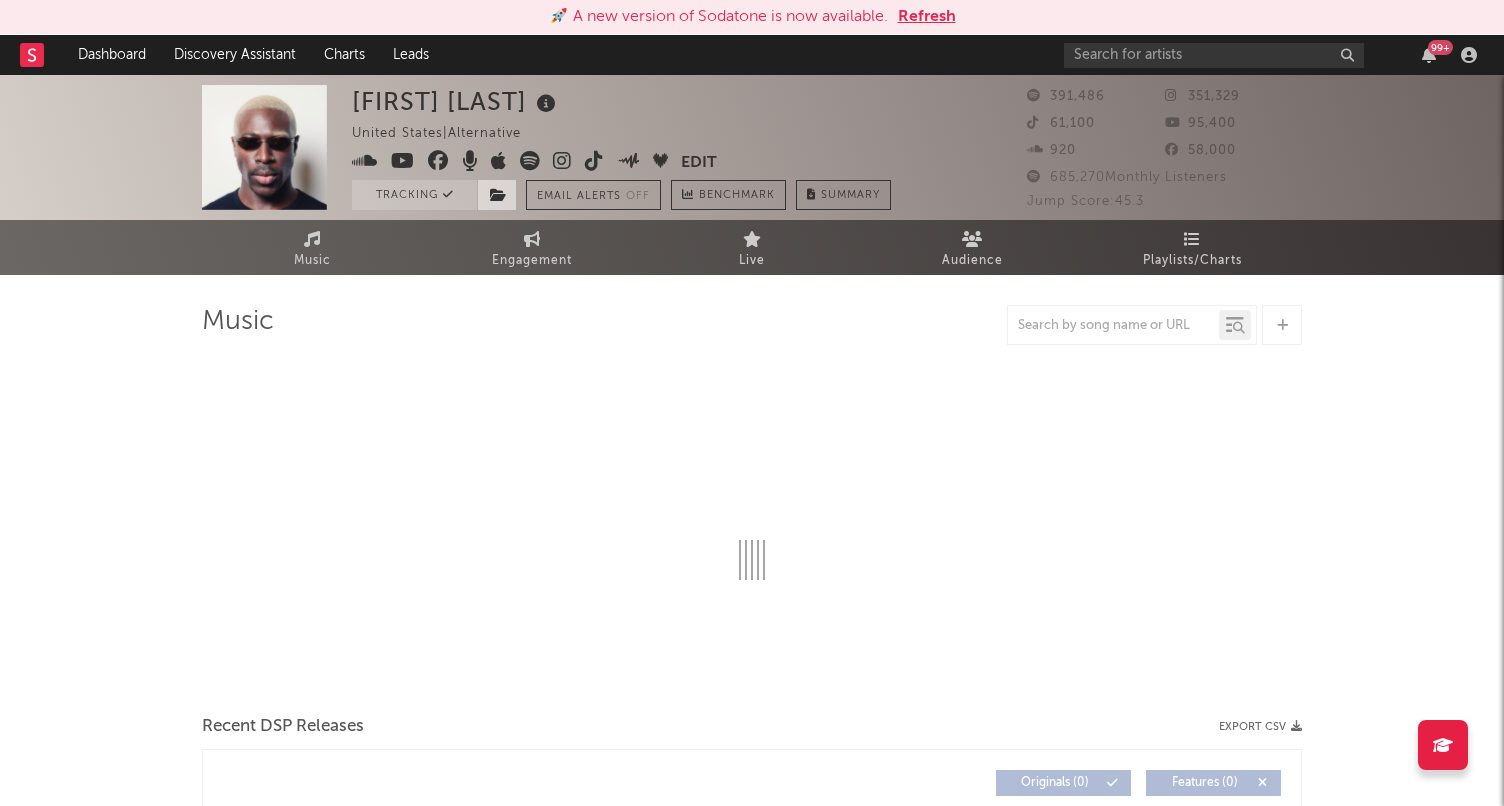 click at bounding box center [498, 195] 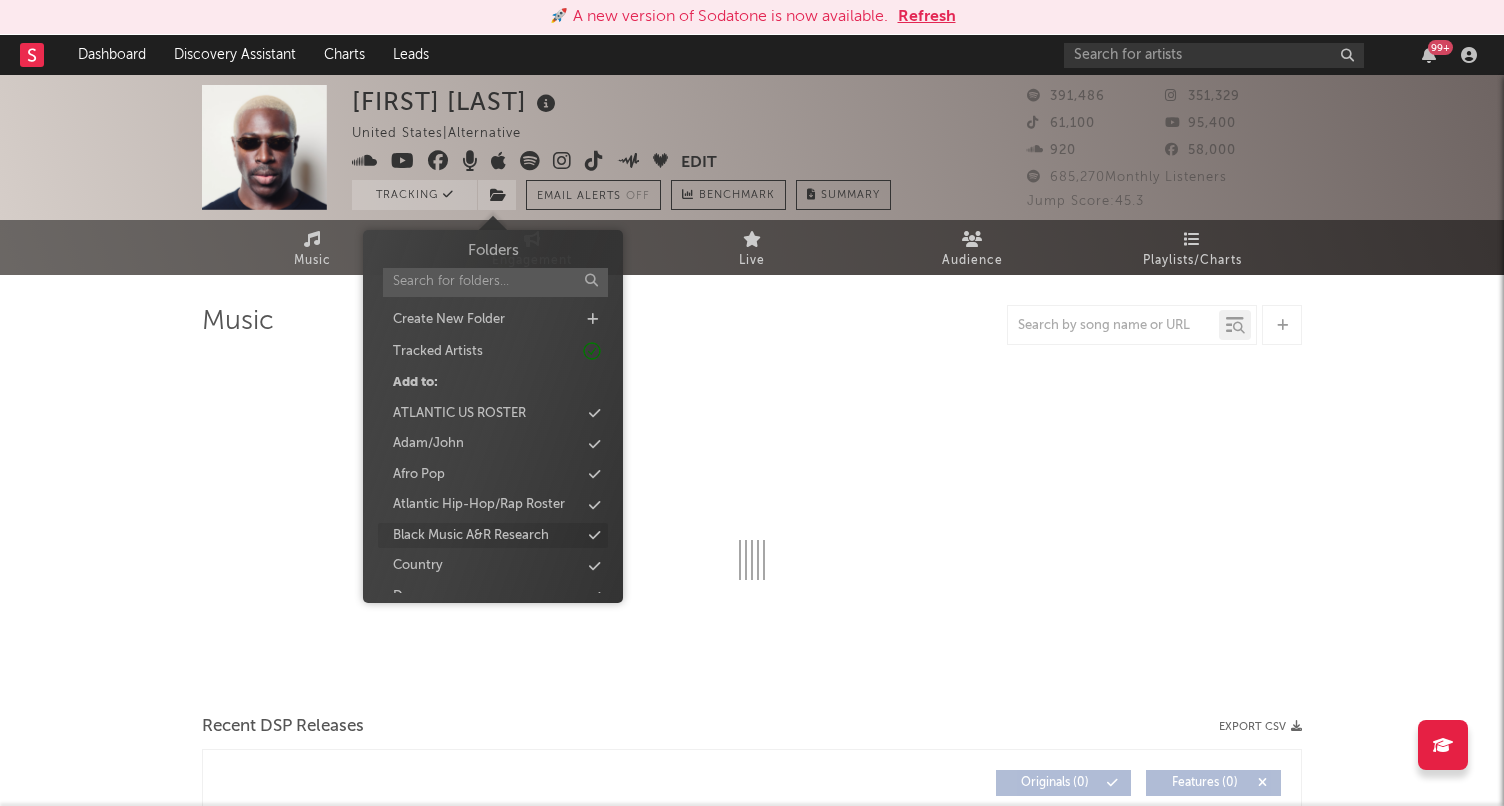 click on "Black Music A&R Research" at bounding box center [471, 536] 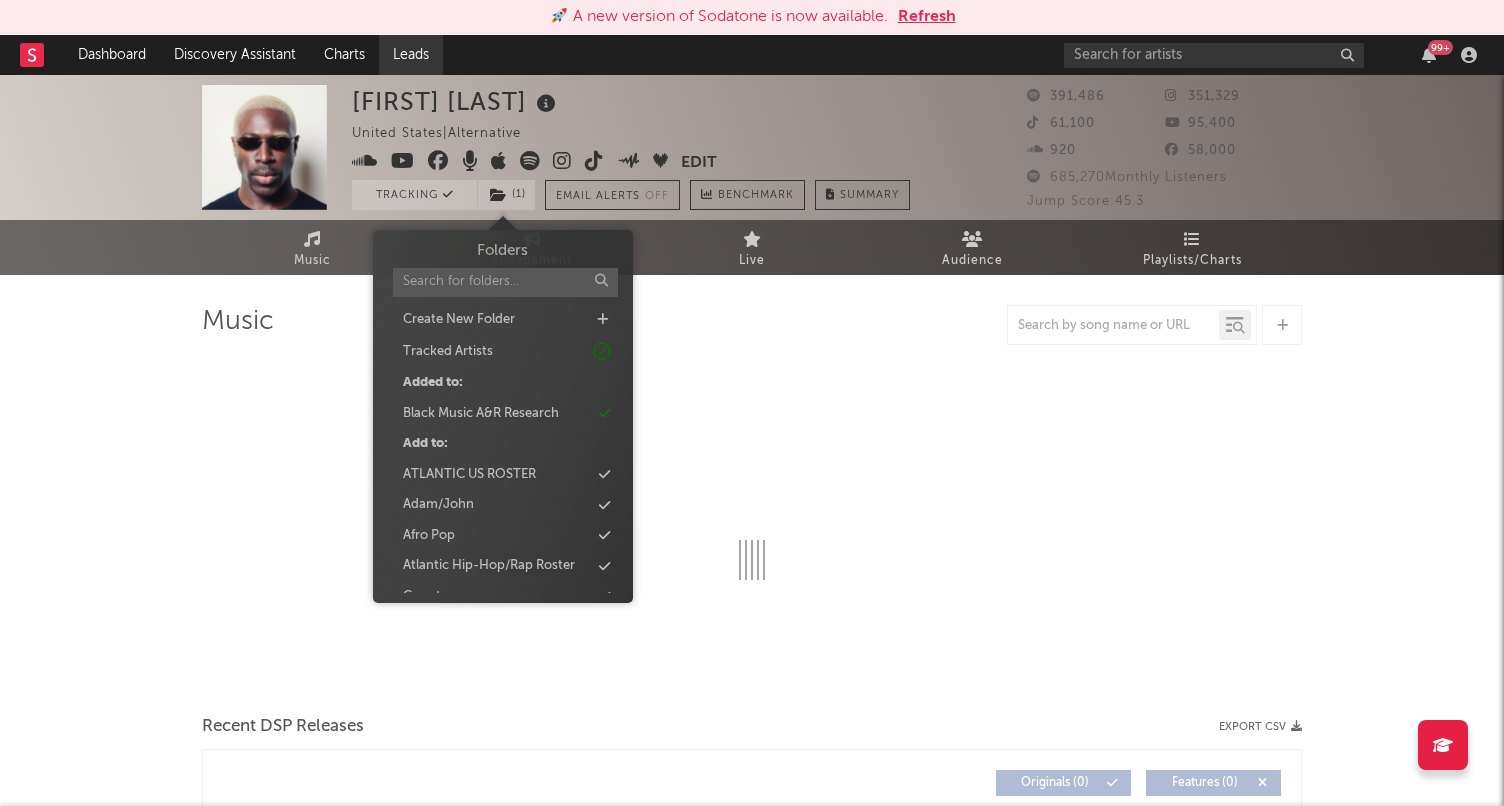 select on "6m" 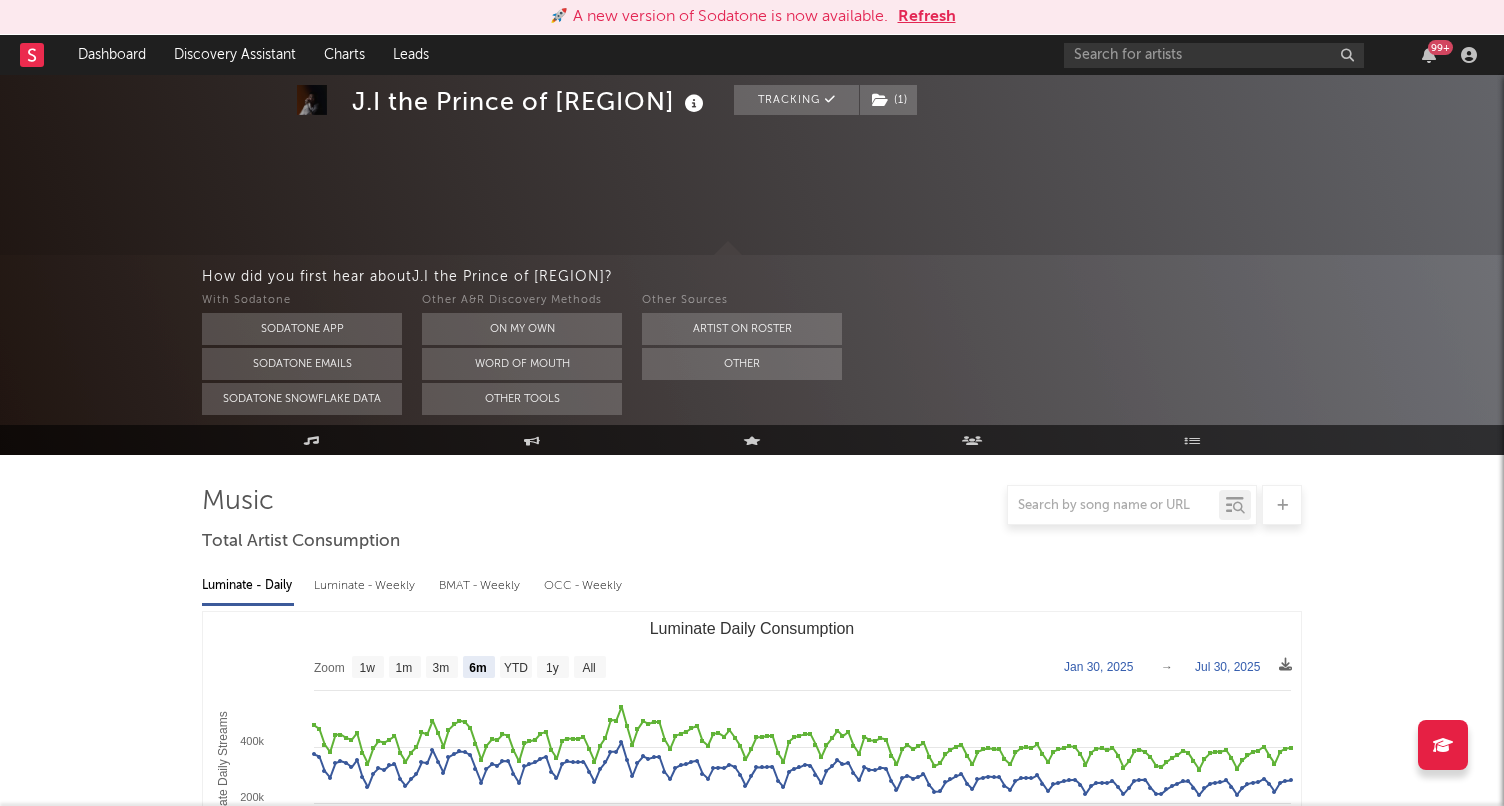 select on "6m" 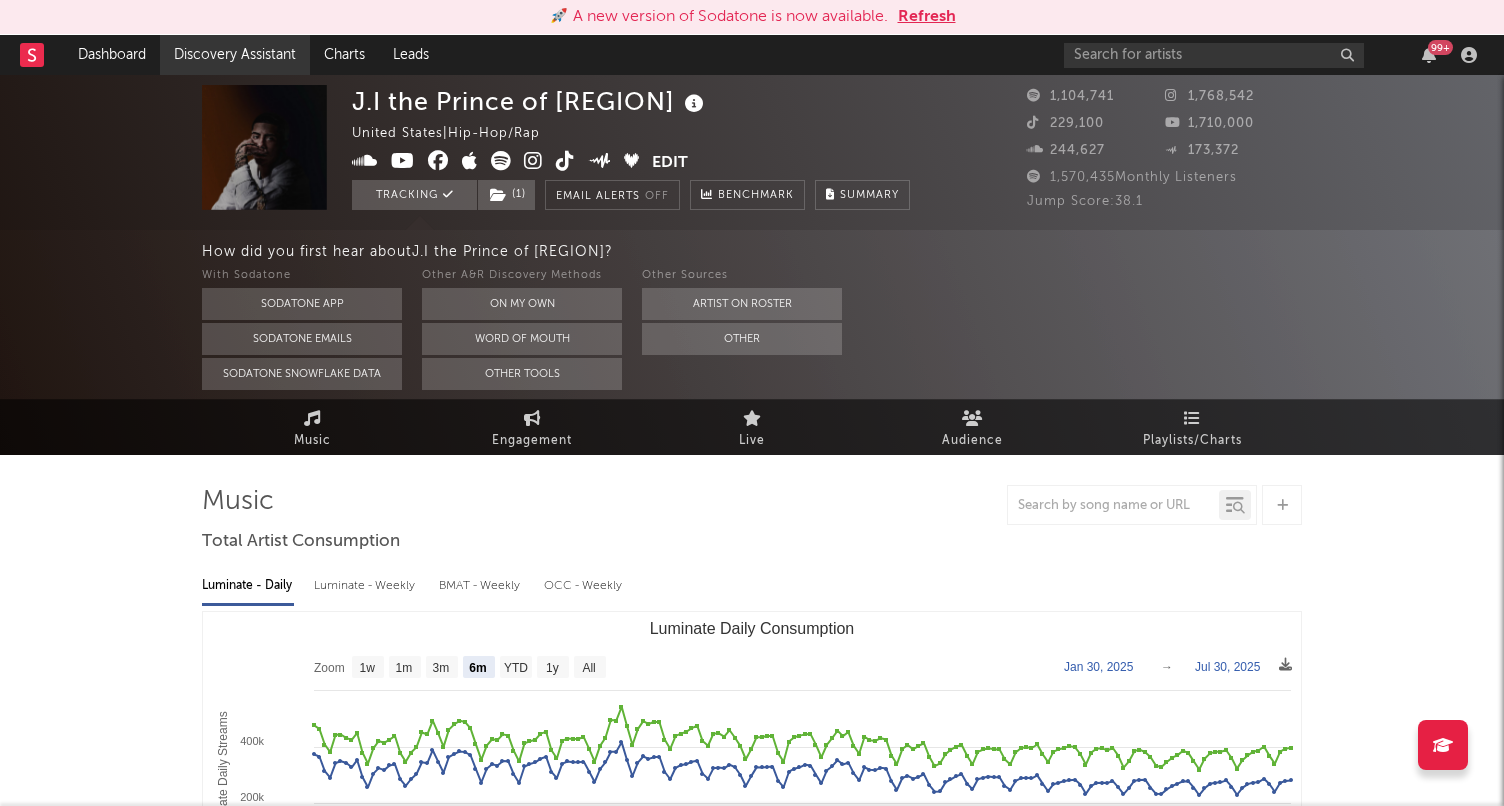 scroll, scrollTop: 0, scrollLeft: 0, axis: both 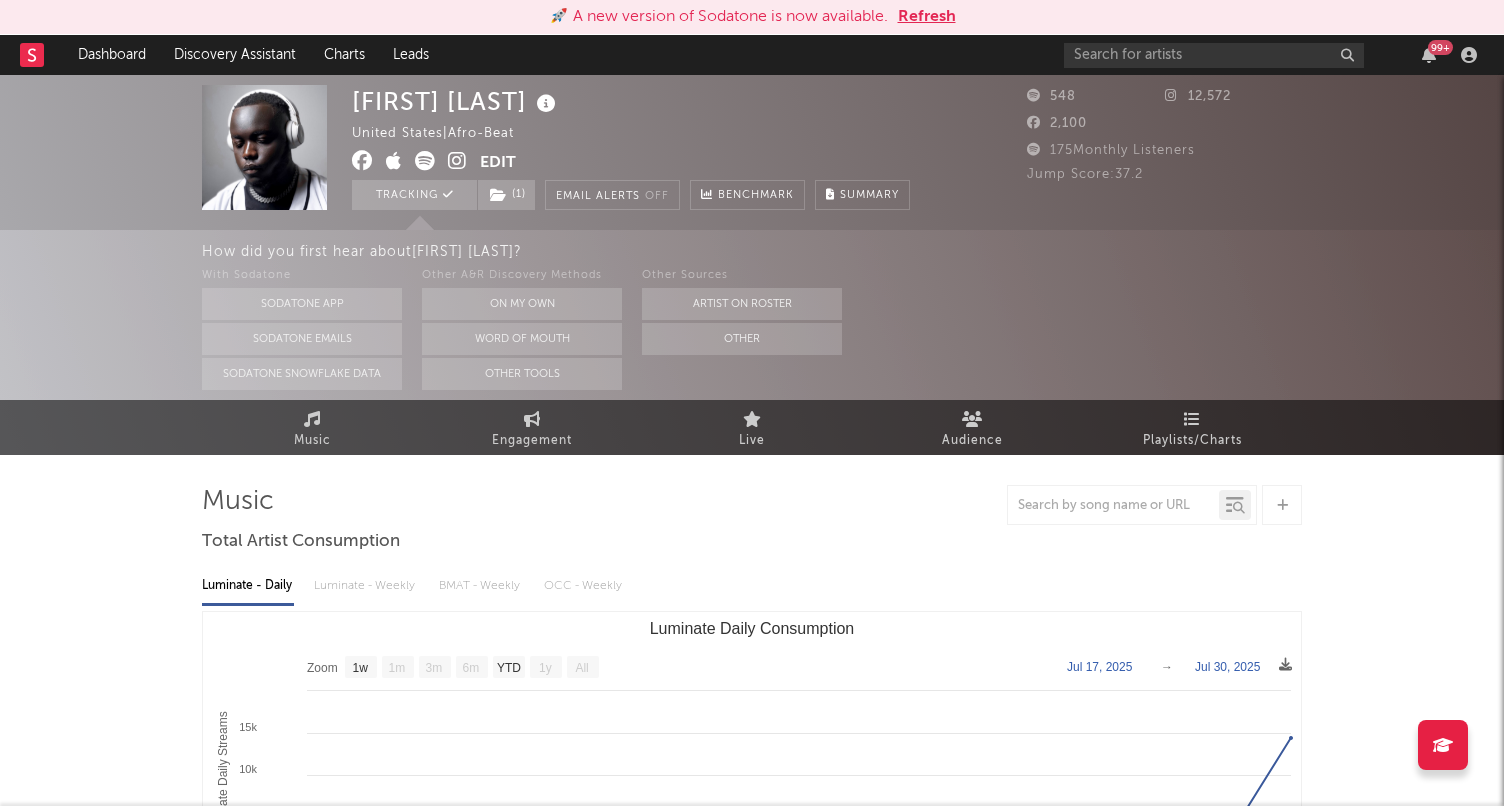 select on "1w" 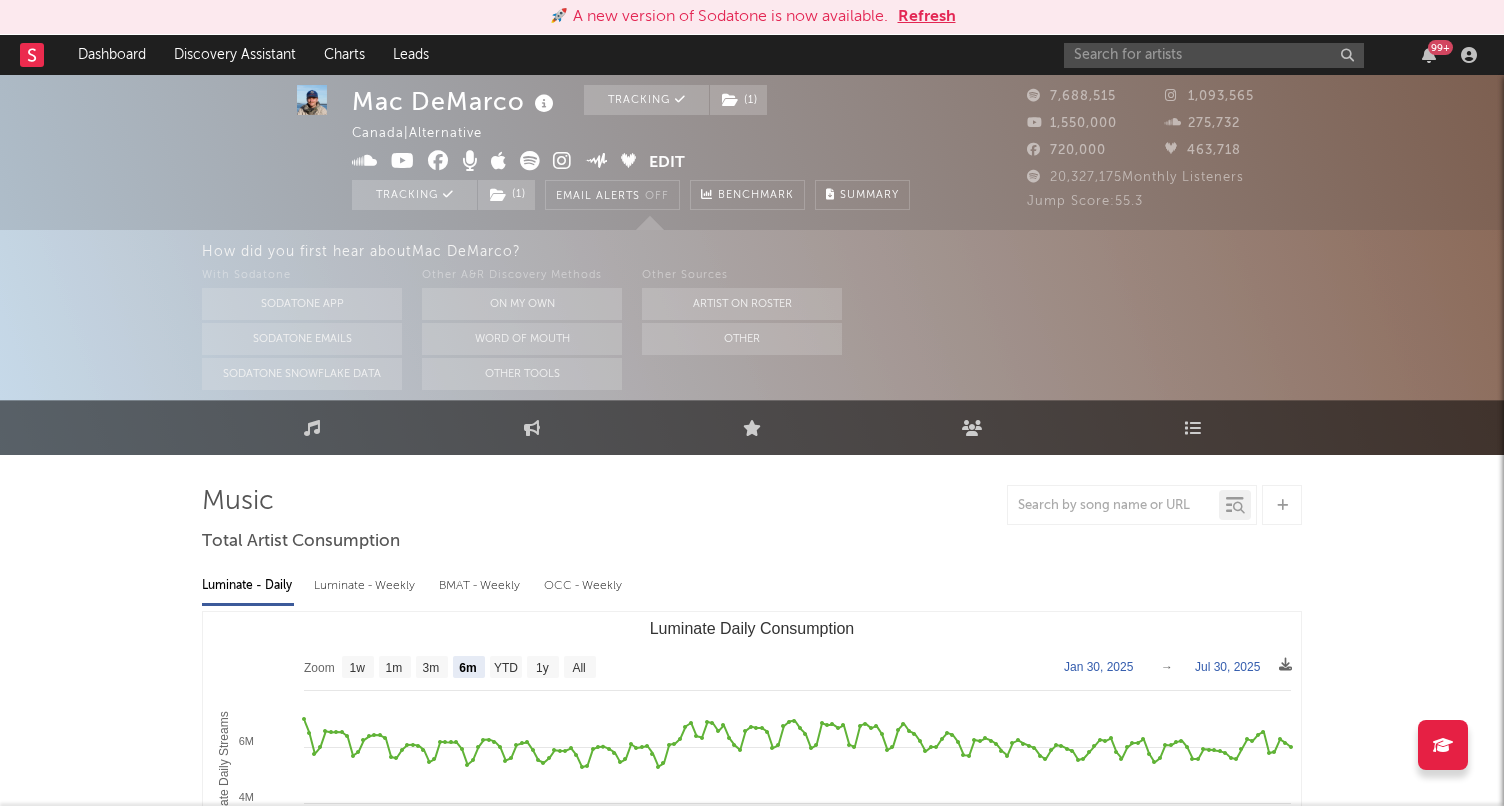 select on "6m" 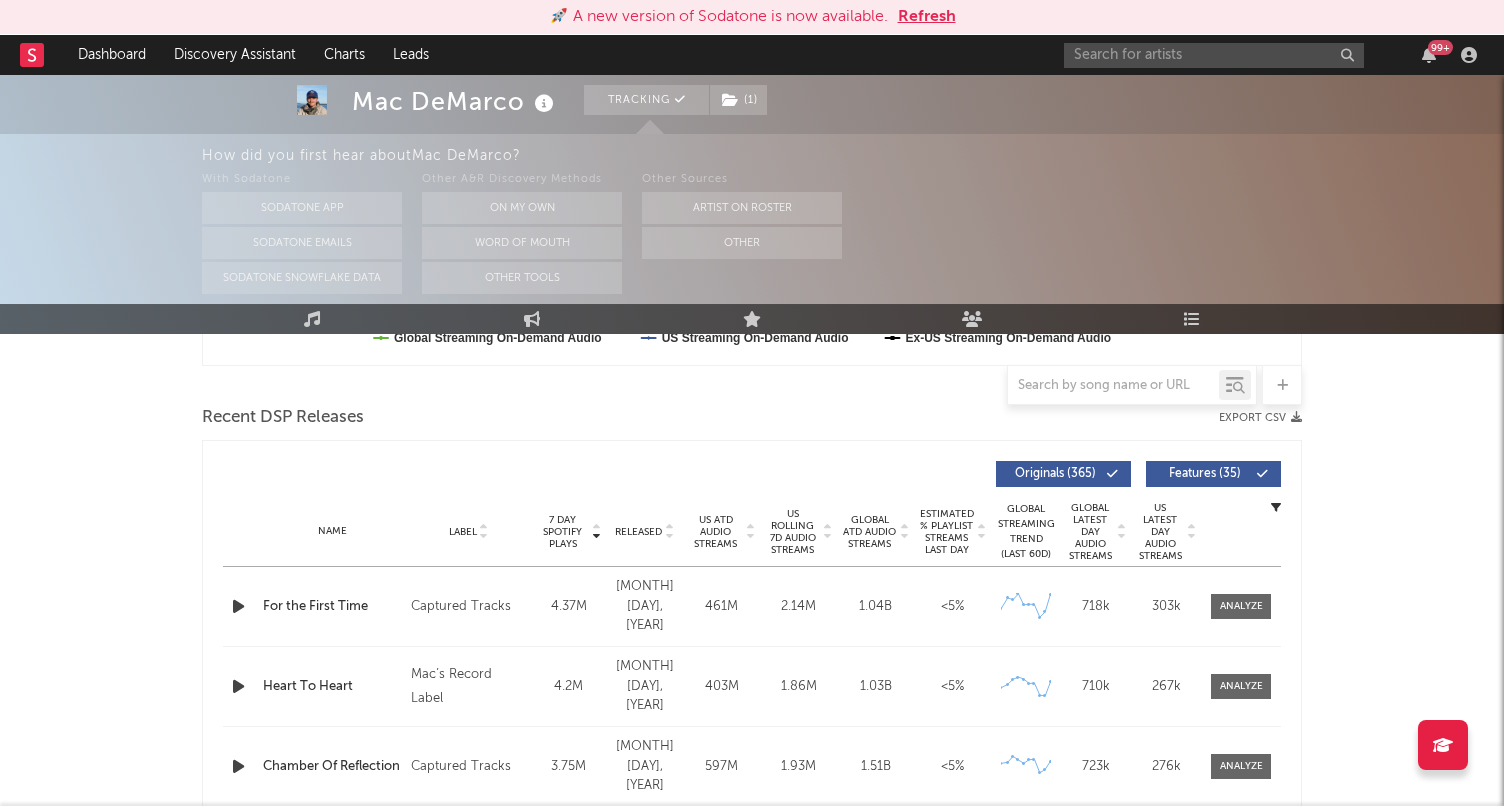 scroll, scrollTop: 674, scrollLeft: 0, axis: vertical 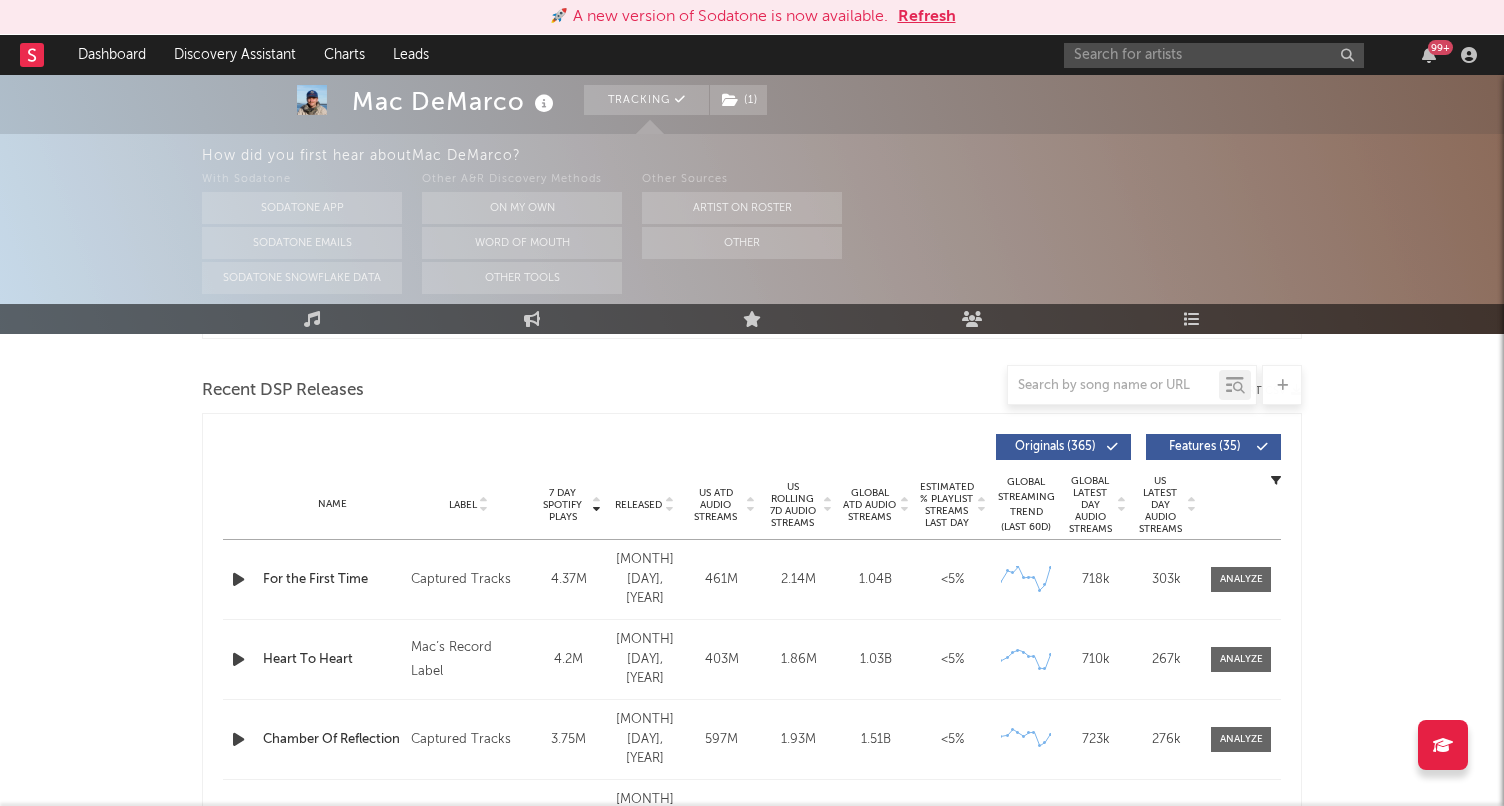 click on "Released" at bounding box center [638, 505] 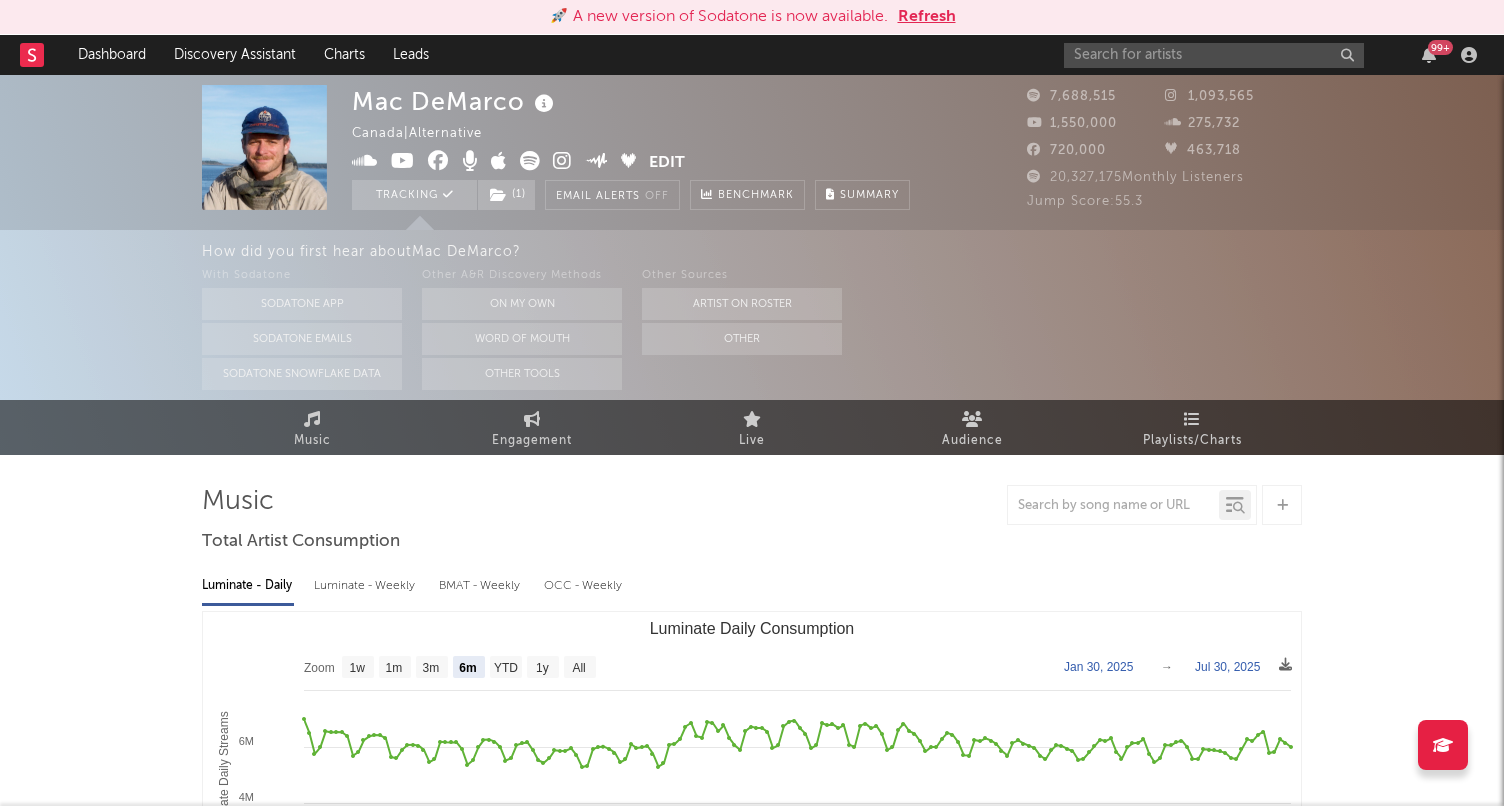 scroll, scrollTop: 0, scrollLeft: 0, axis: both 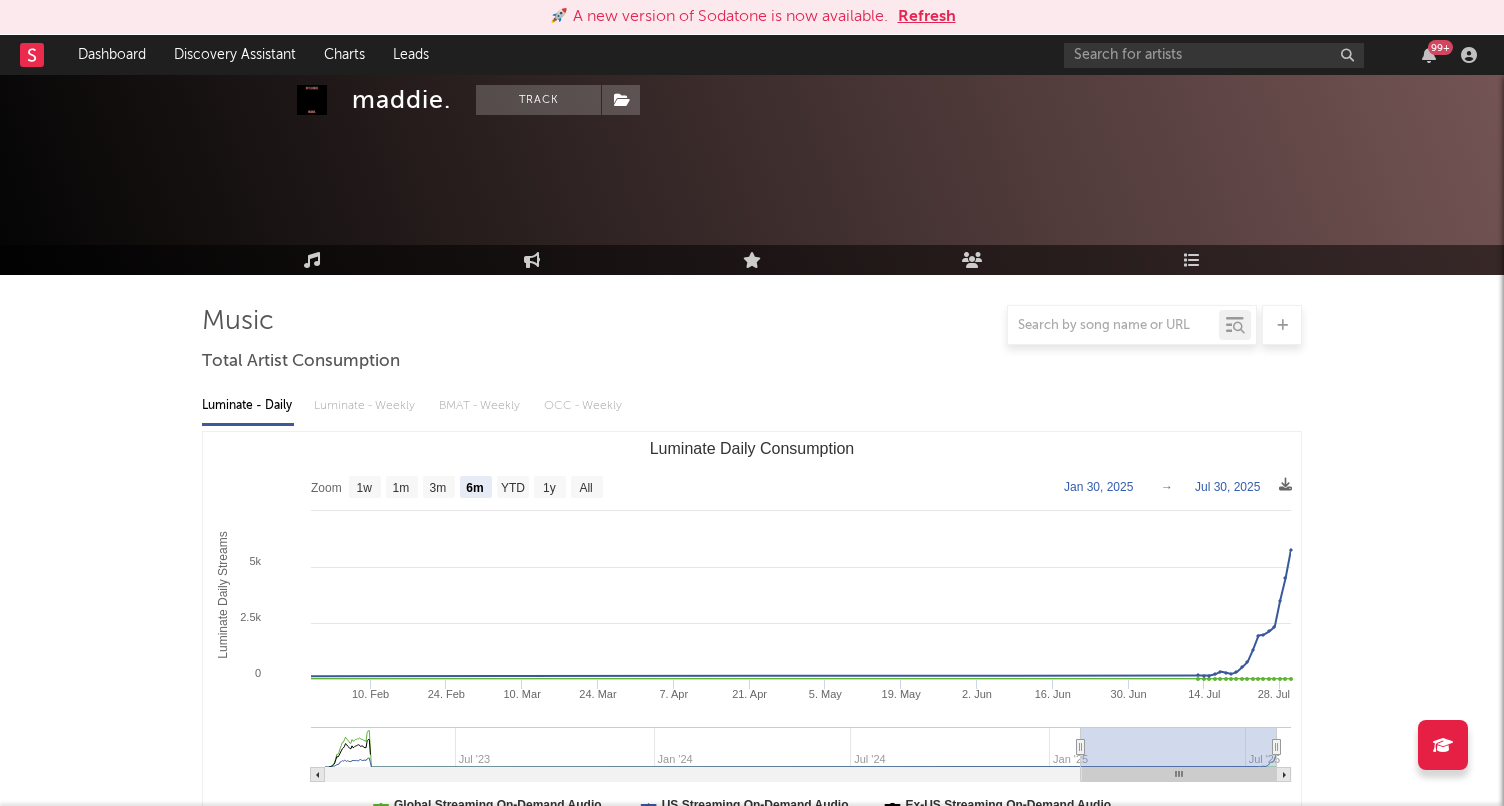 select on "6m" 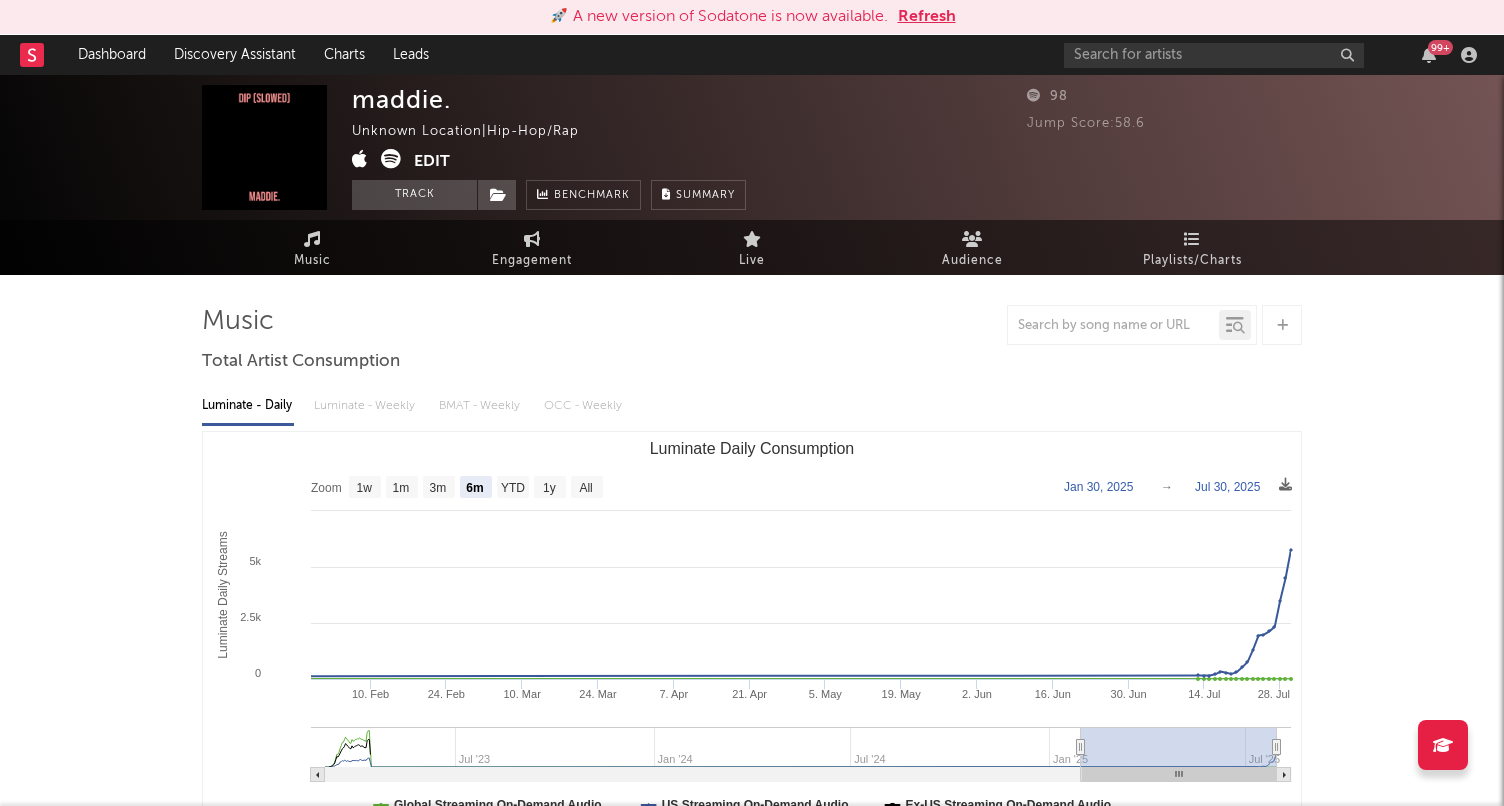 scroll, scrollTop: 0, scrollLeft: 0, axis: both 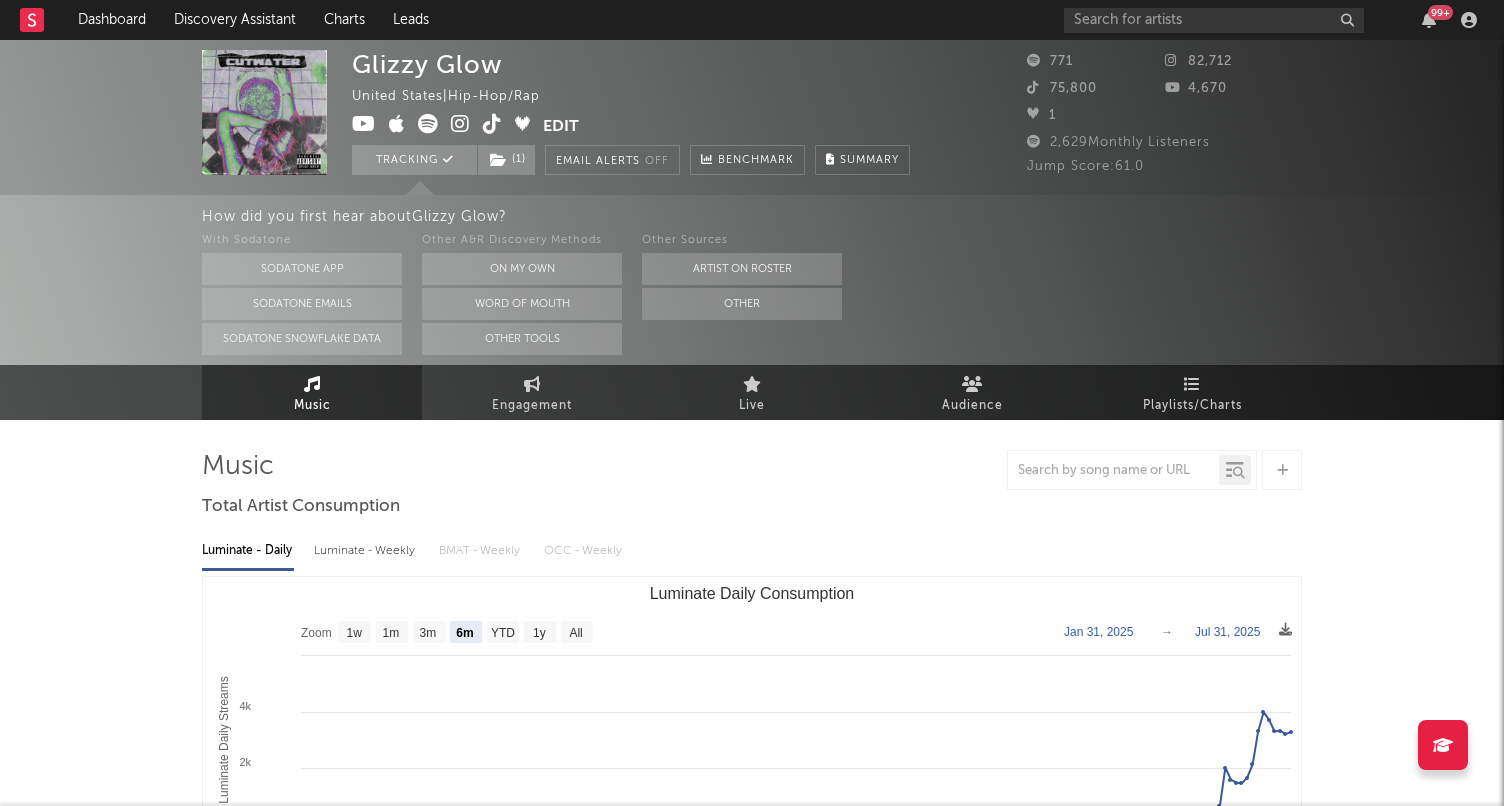 select on "6m" 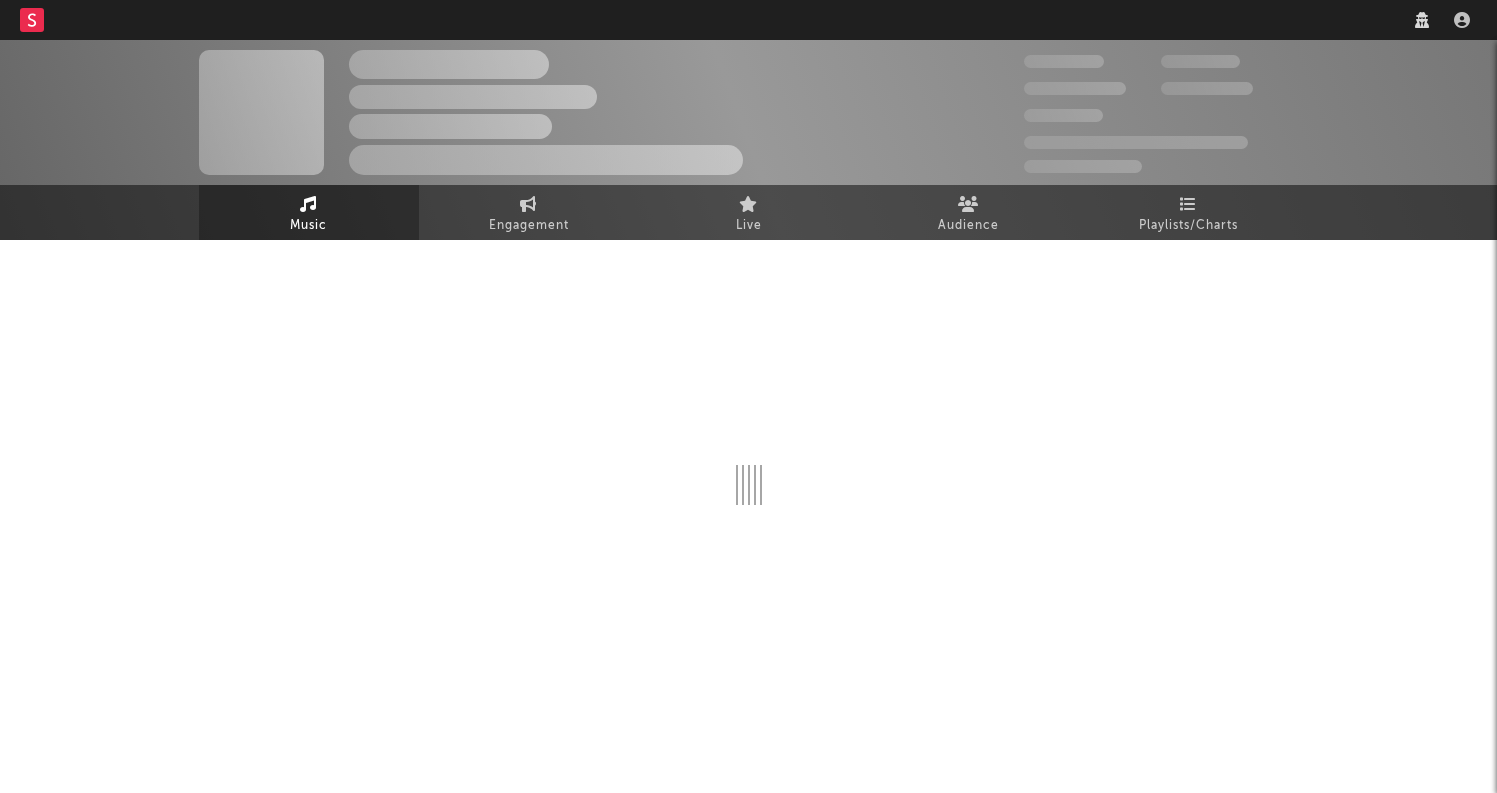 scroll, scrollTop: 0, scrollLeft: 0, axis: both 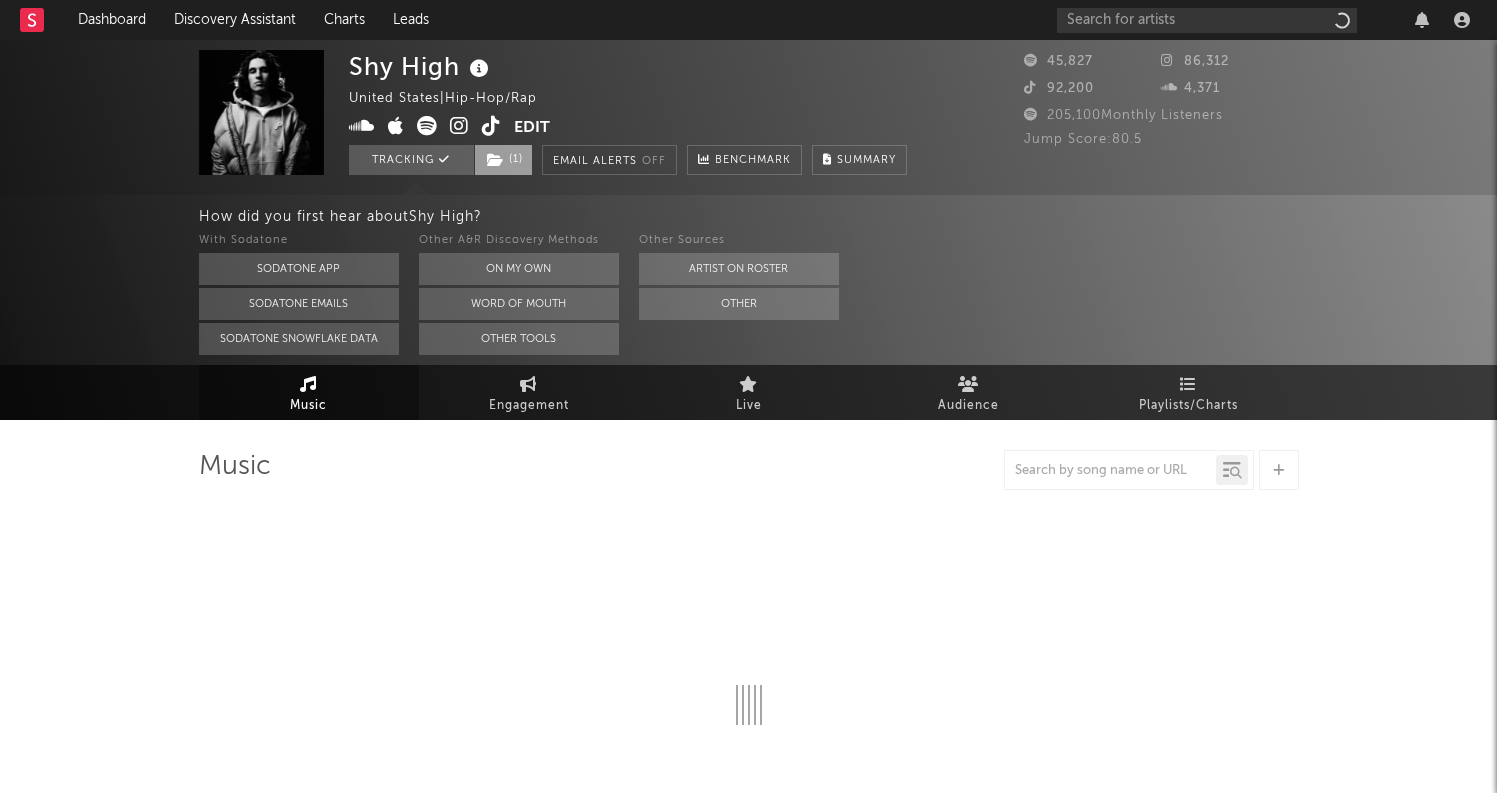 click on "( 1 )" at bounding box center (503, 160) 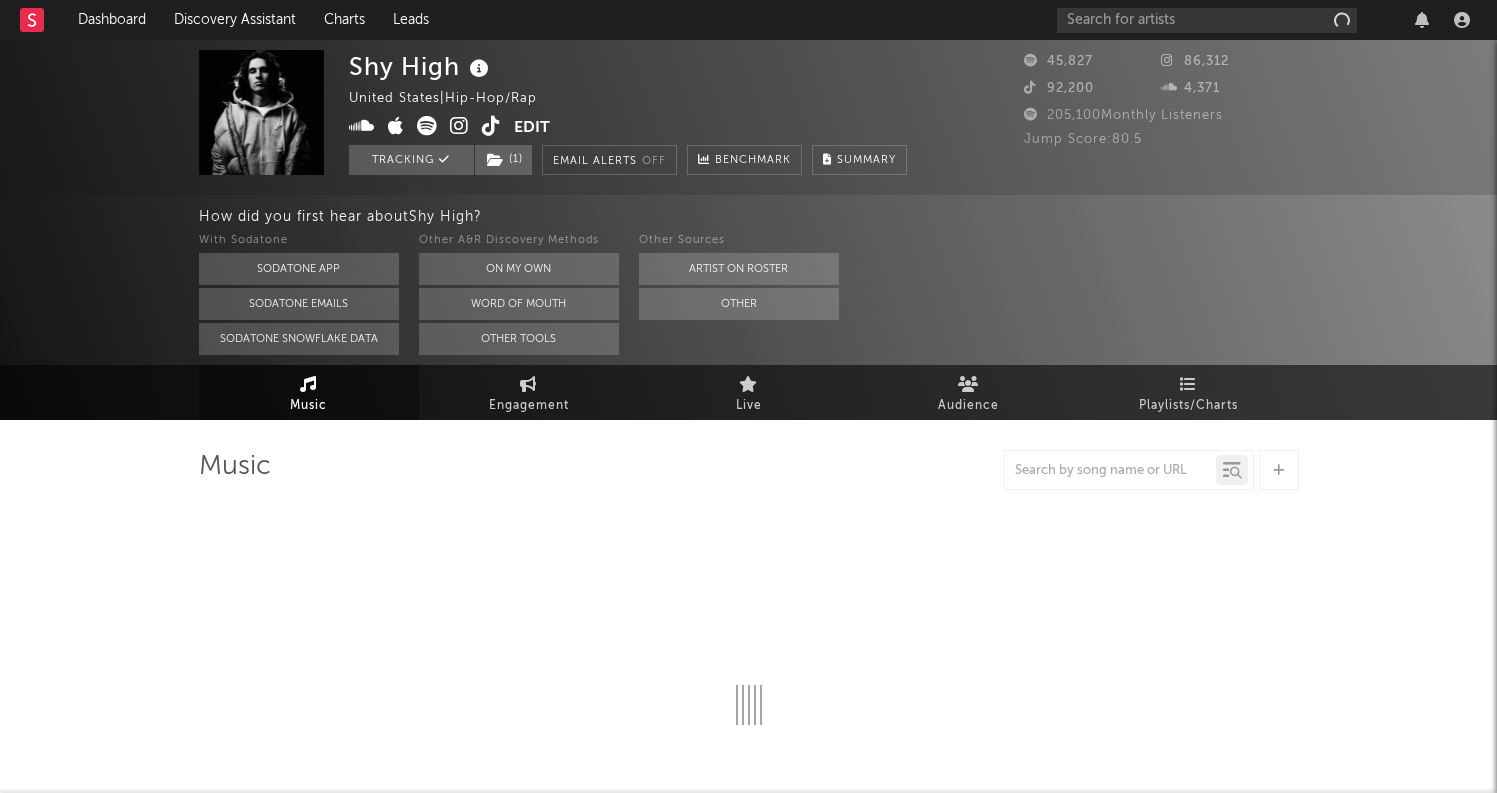 click on "[GENERAL] [GENERAL] [GENERAL] | [GENERAL]/[GENERAL] [GENERAL] ( [NUMBER] ) [GENERAL] [GENERAL] [GENERAL]" at bounding box center (628, 112) 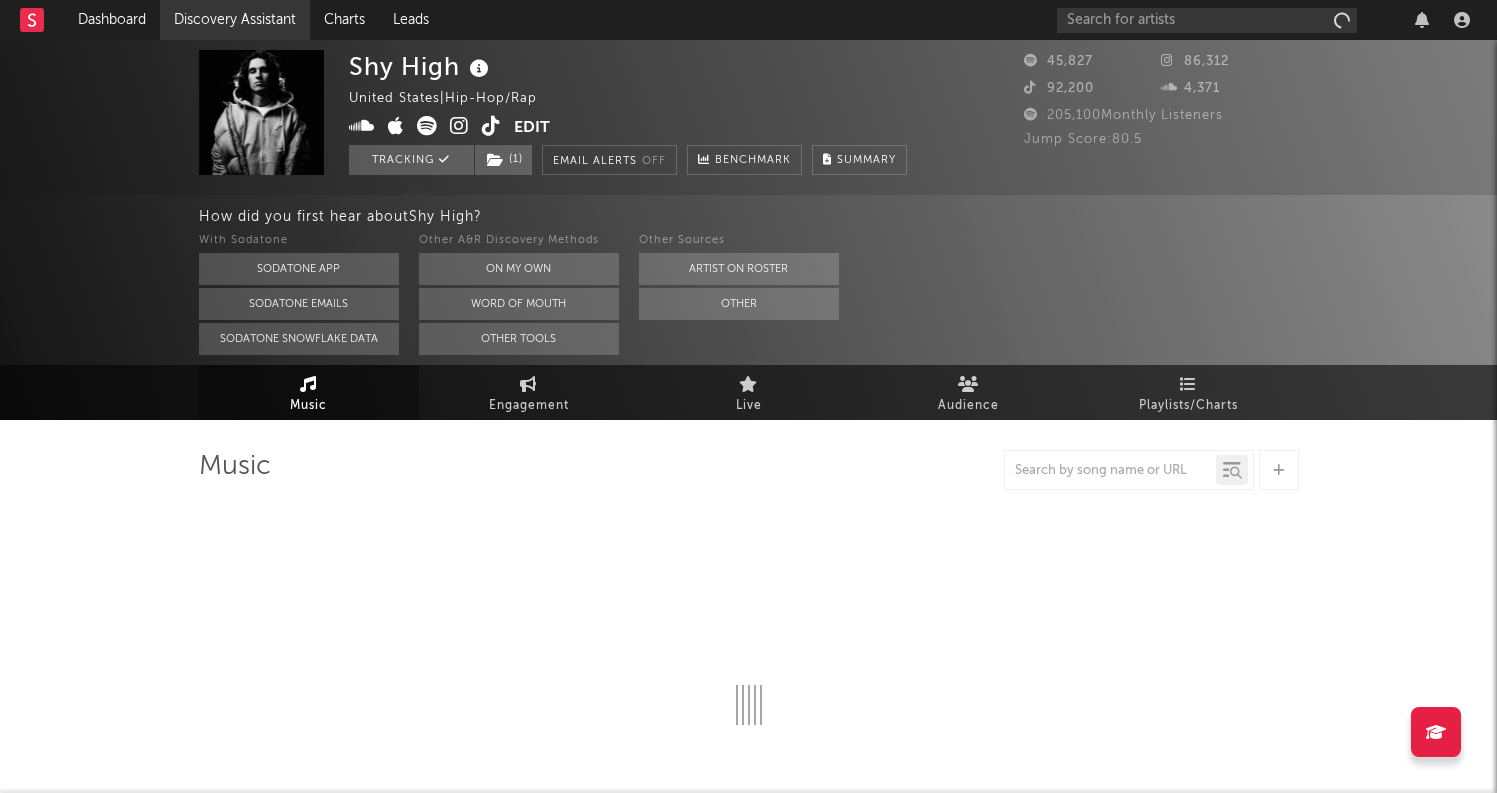 select on "6m" 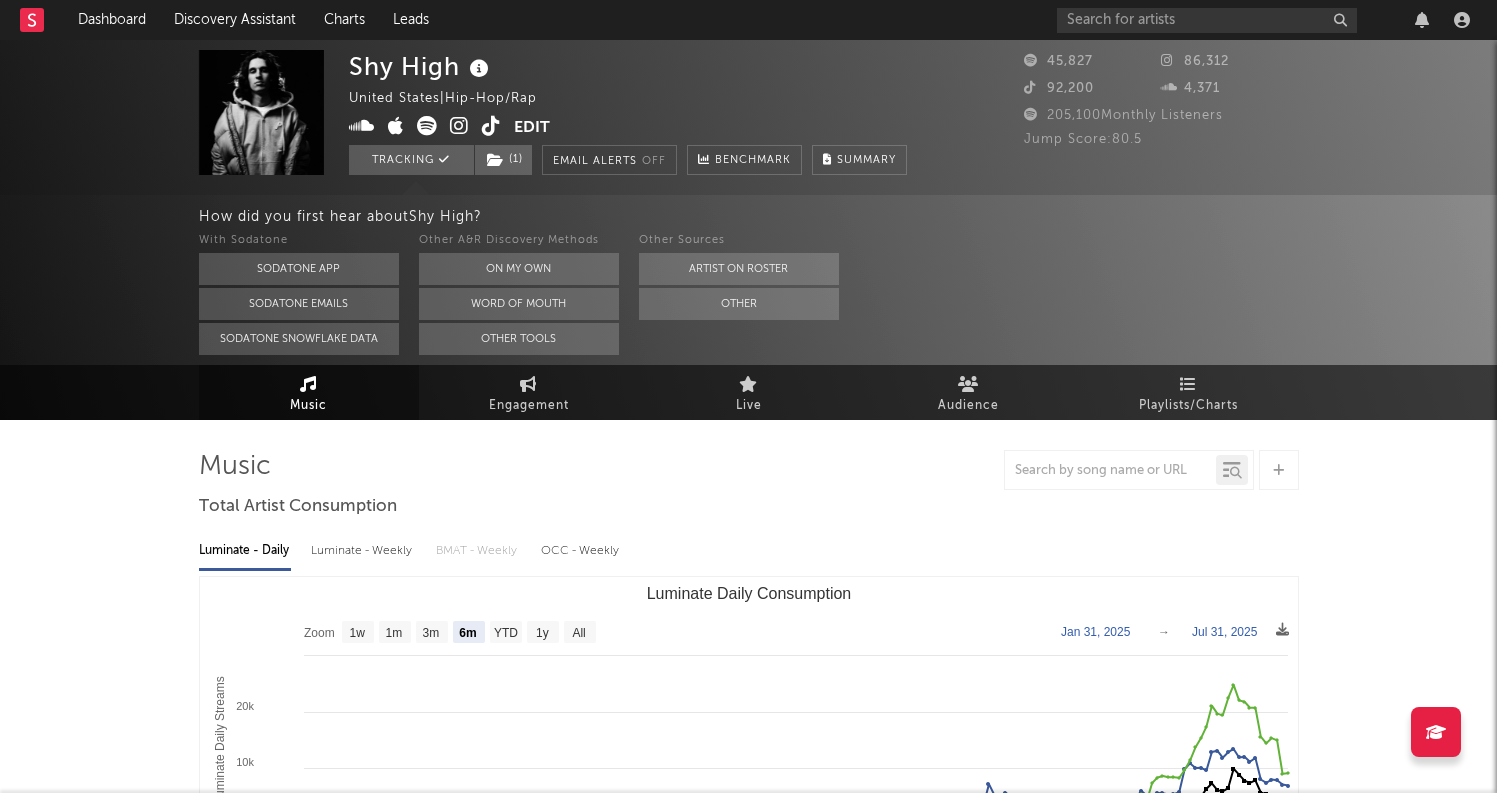 click at bounding box center [459, 126] 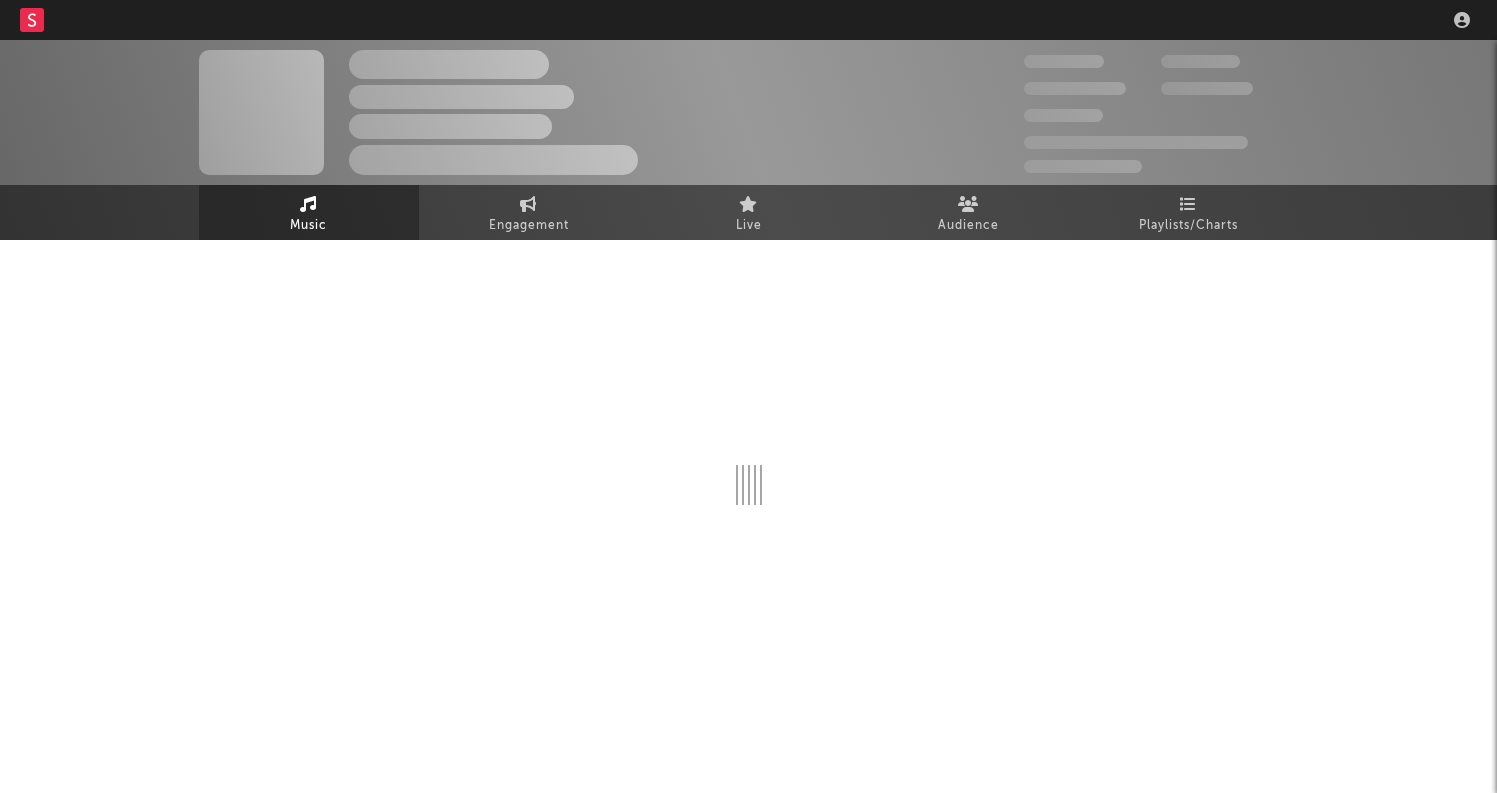 scroll, scrollTop: 0, scrollLeft: 0, axis: both 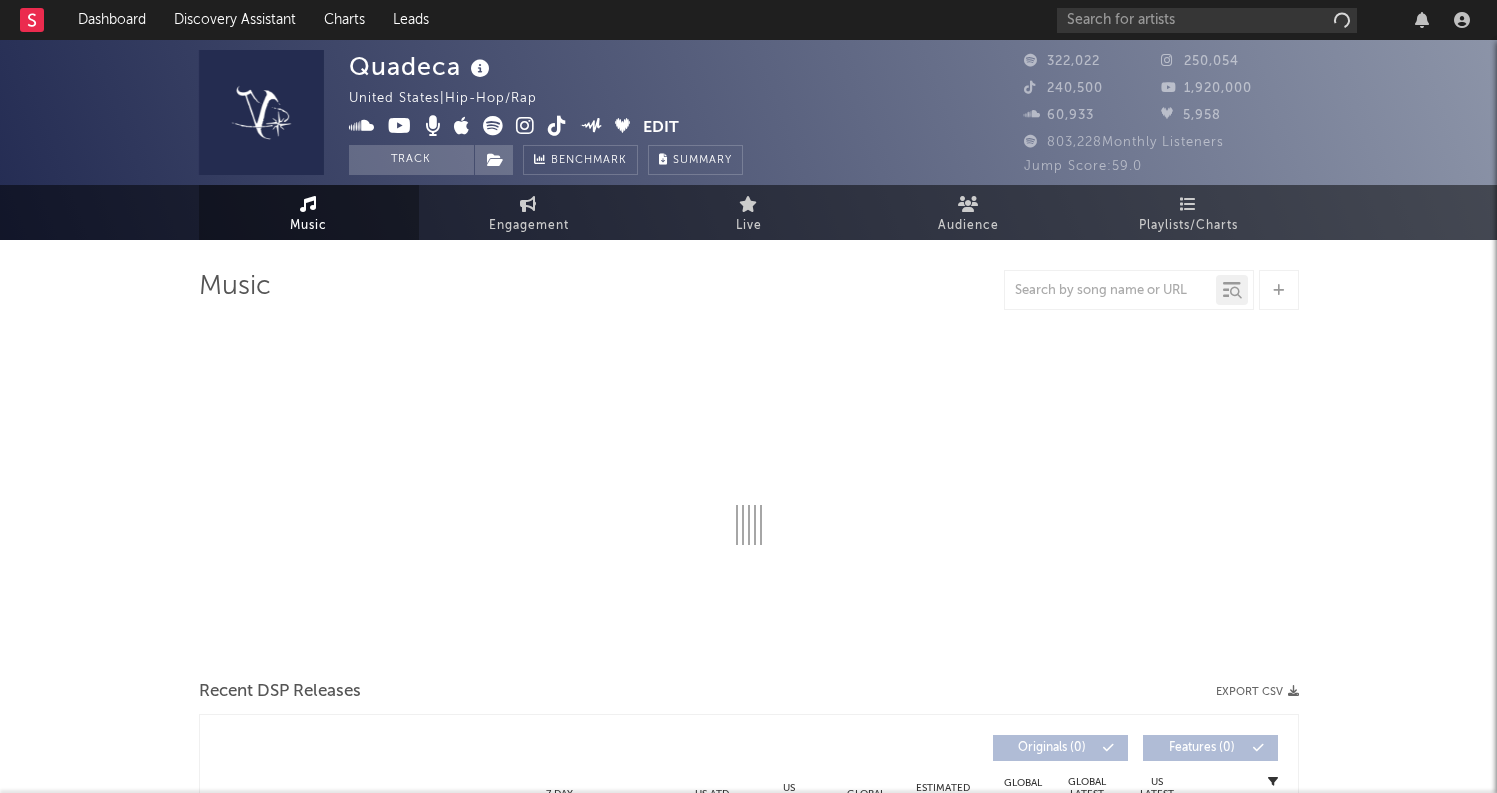 select on "6m" 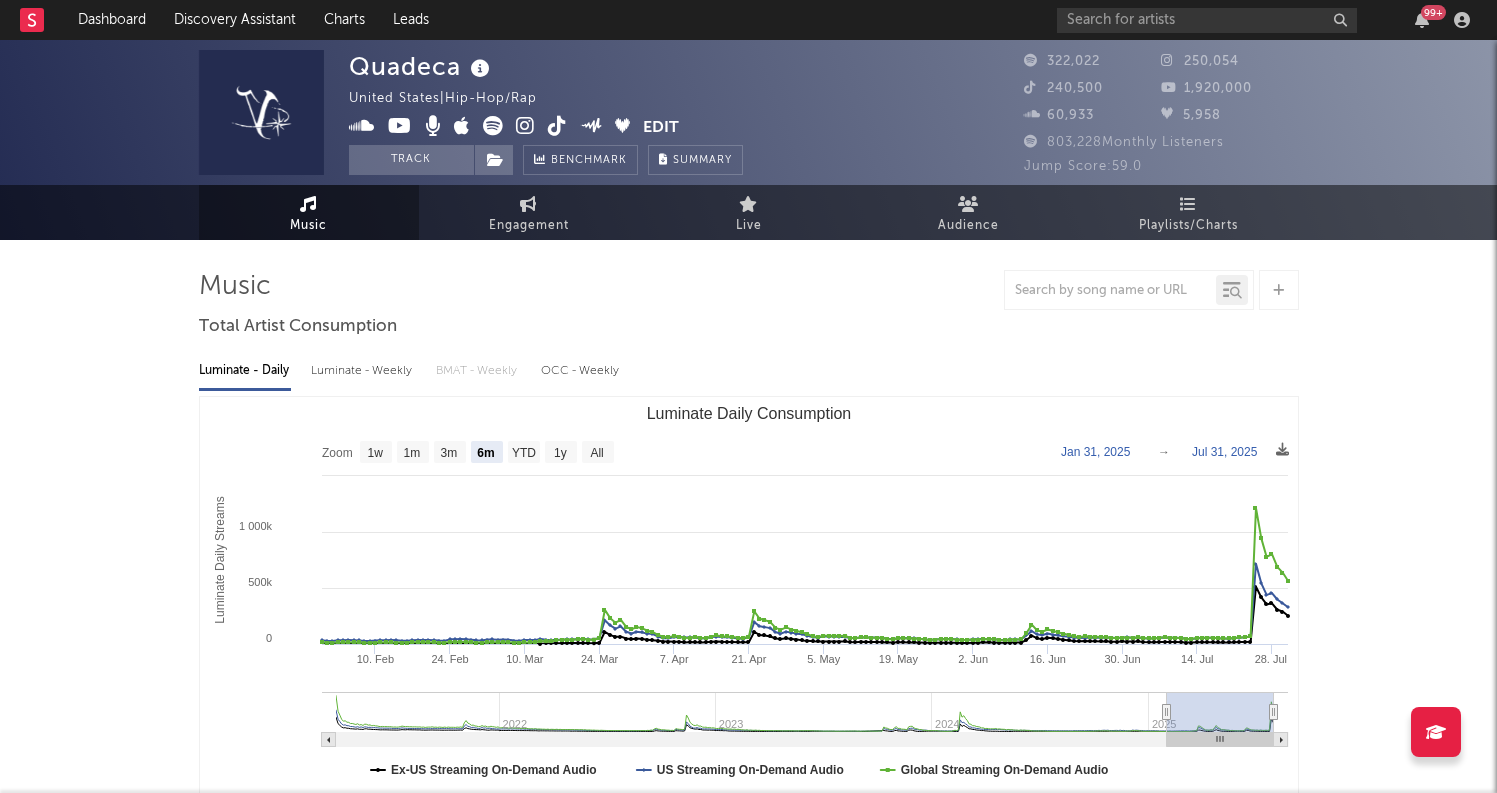 scroll, scrollTop: 0, scrollLeft: 0, axis: both 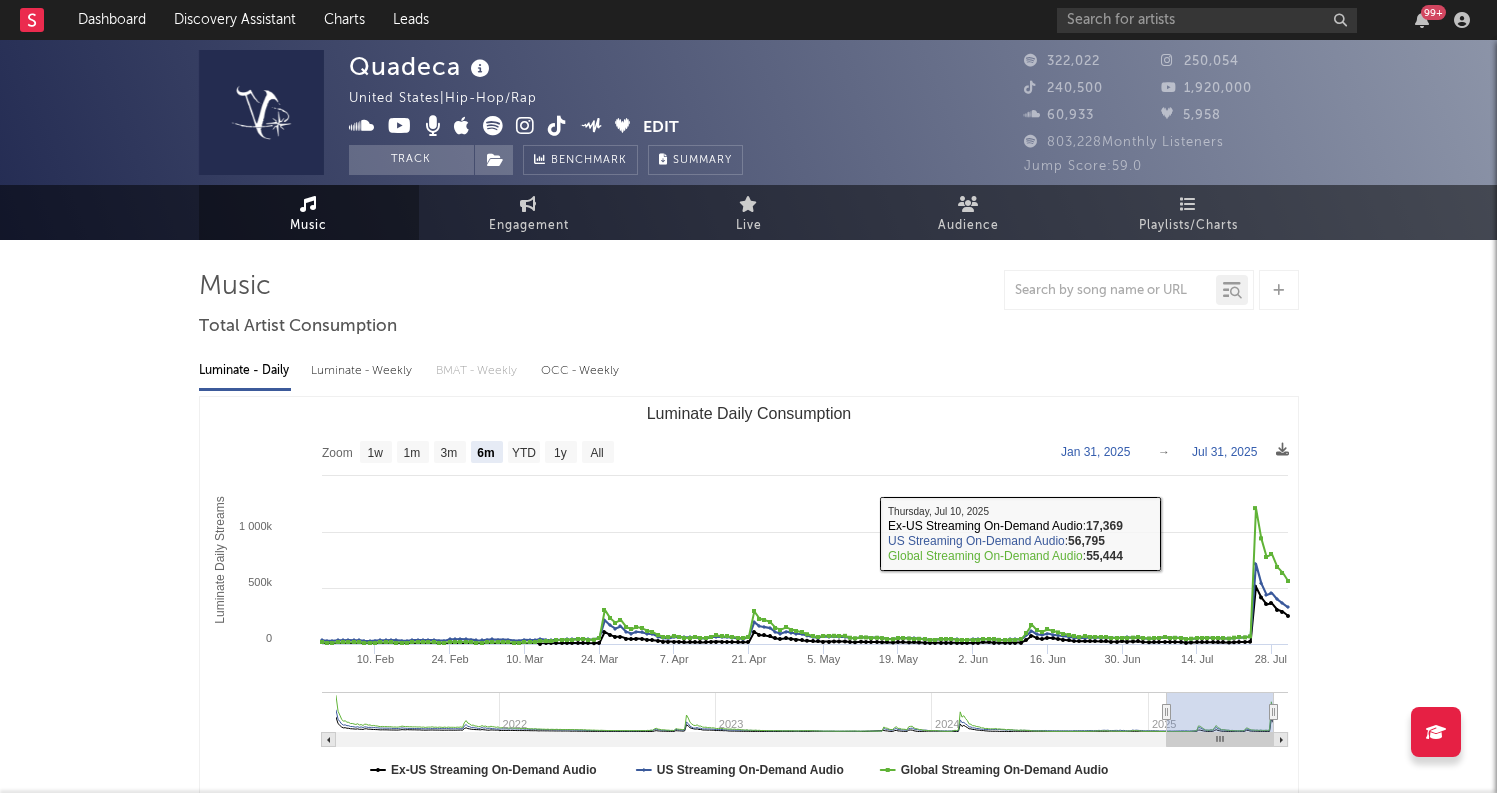 click on "Luminate - Weekly" at bounding box center [363, 371] 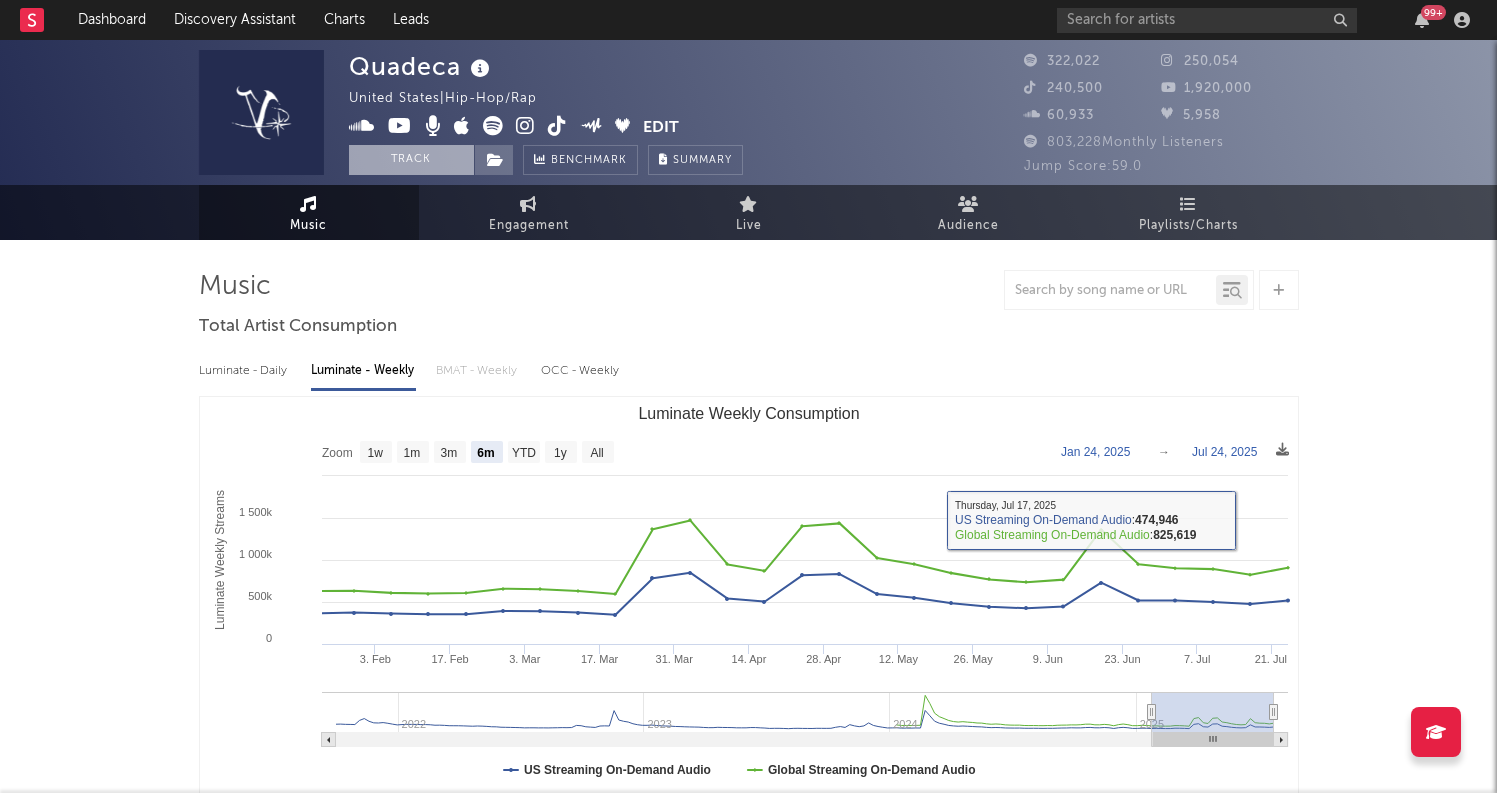 scroll, scrollTop: 0, scrollLeft: 0, axis: both 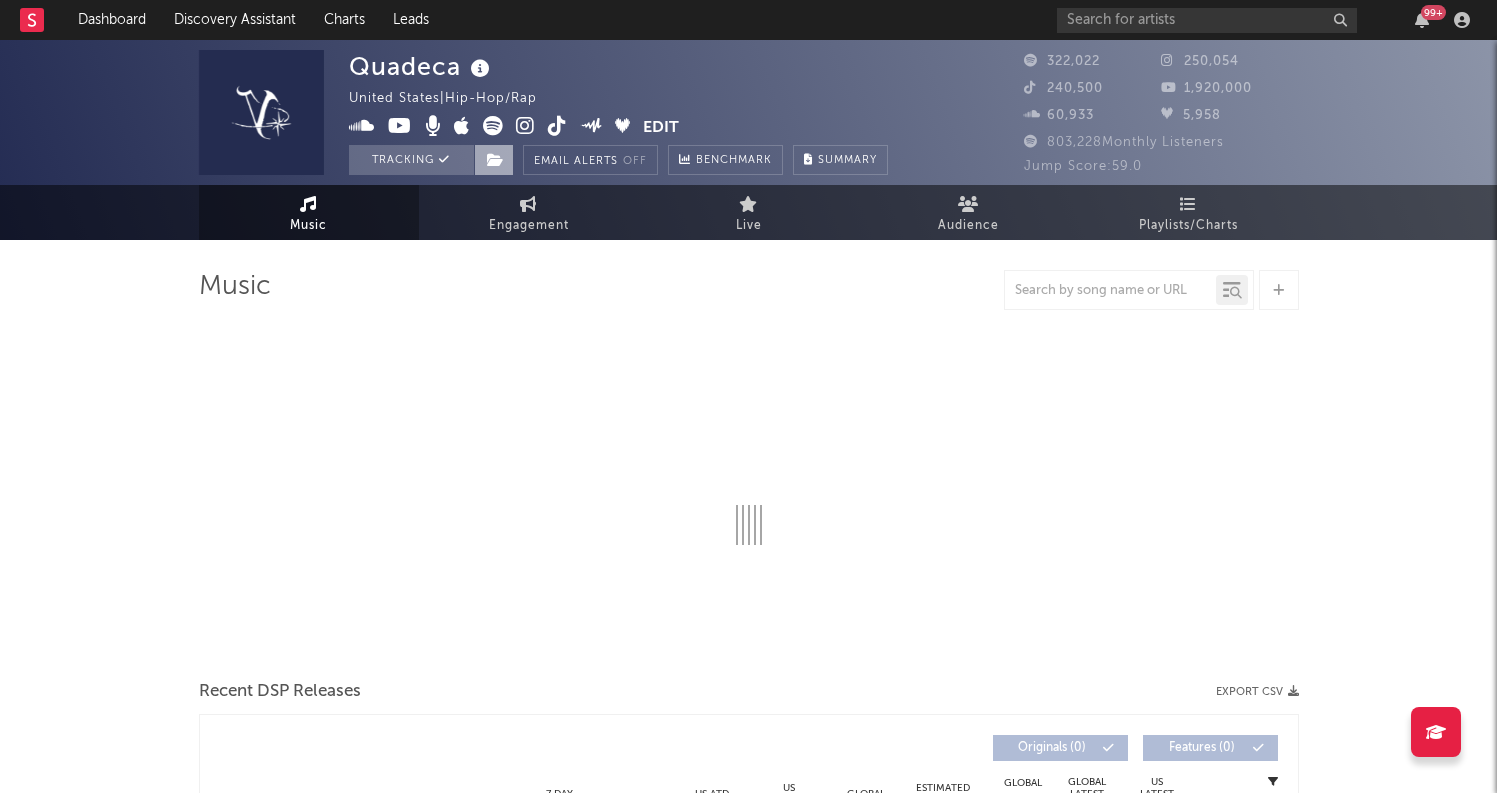 click at bounding box center [495, 160] 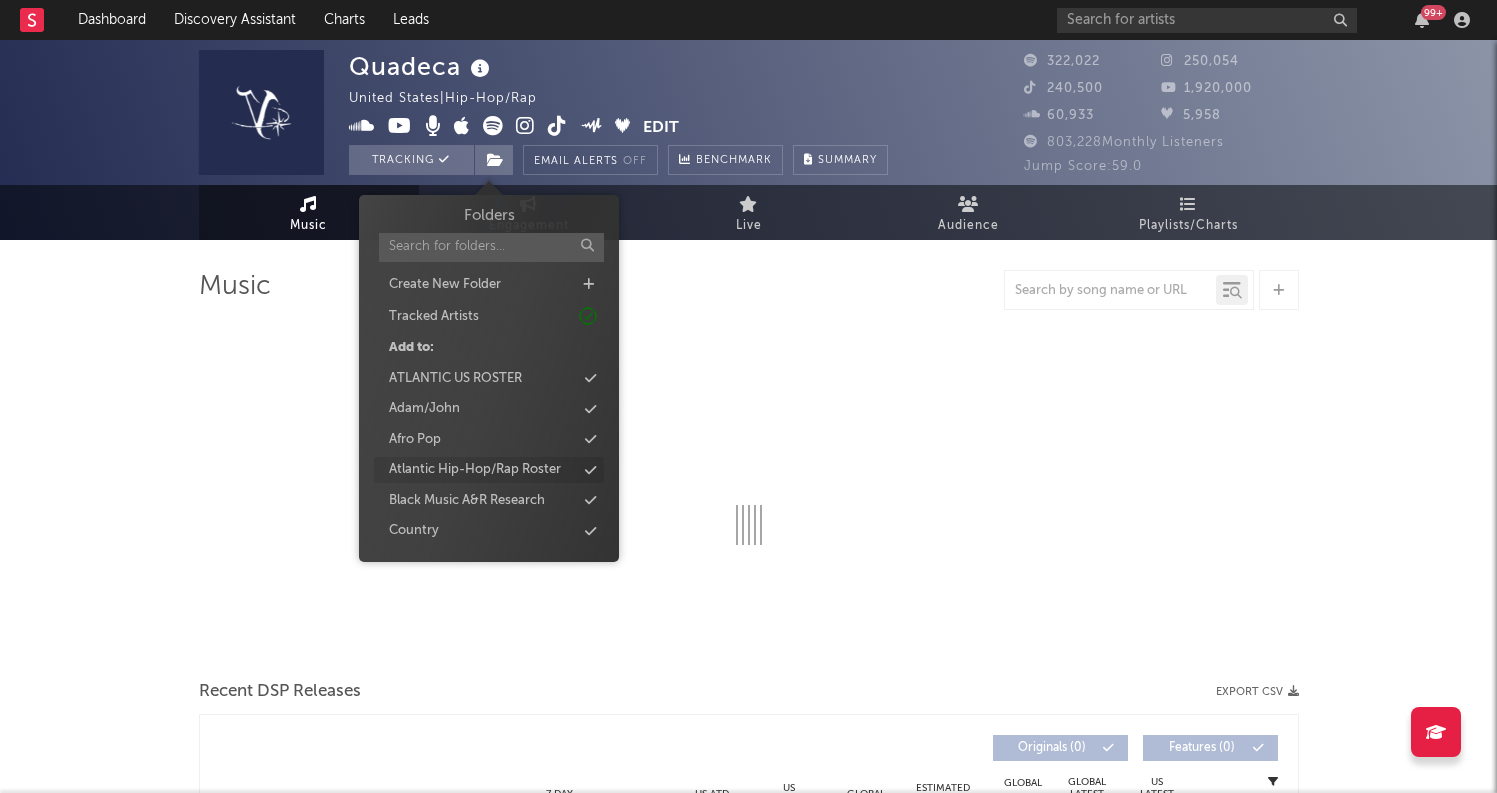 select on "6m" 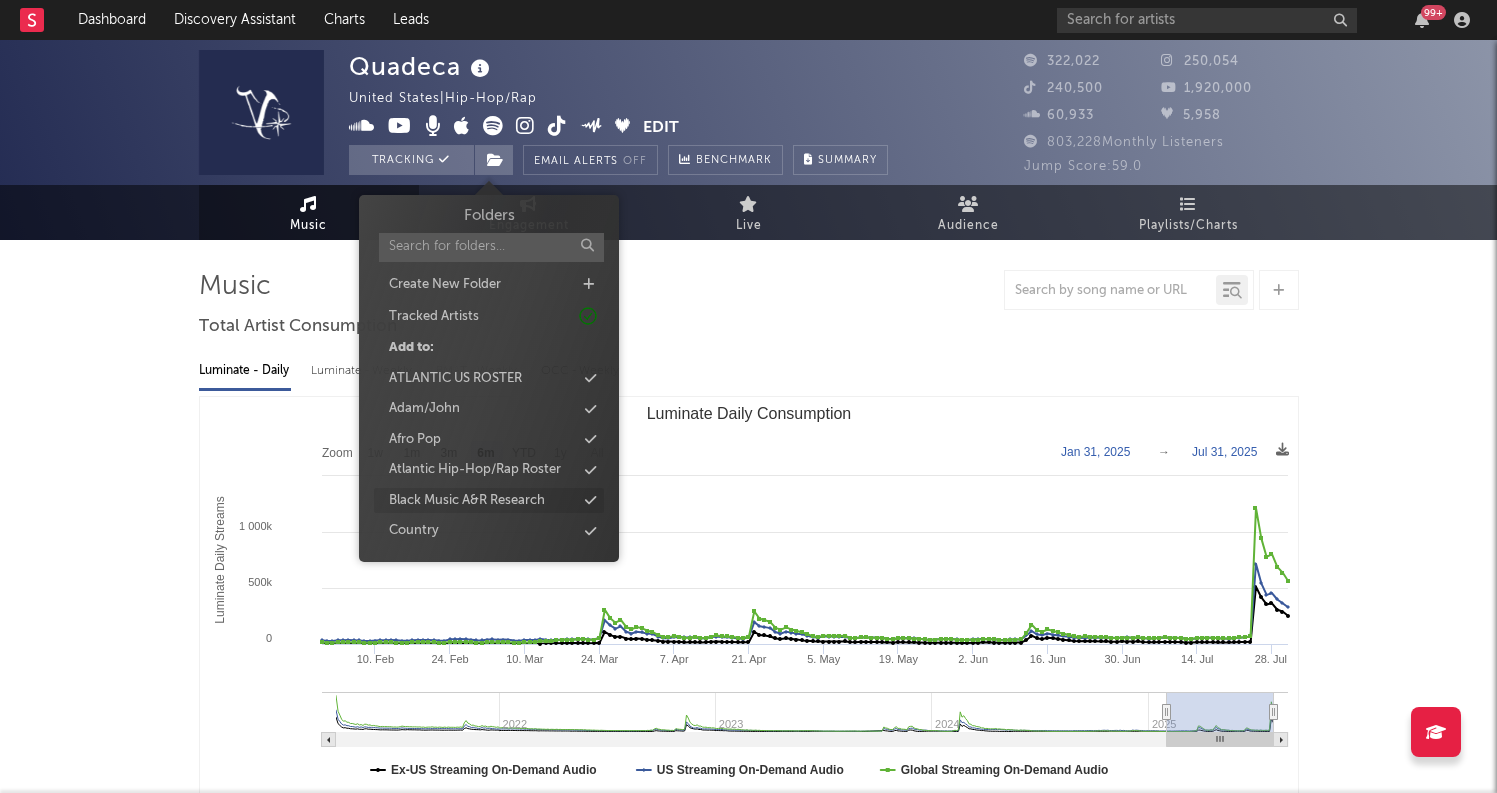 click on "Black Music A&R Research" at bounding box center (467, 501) 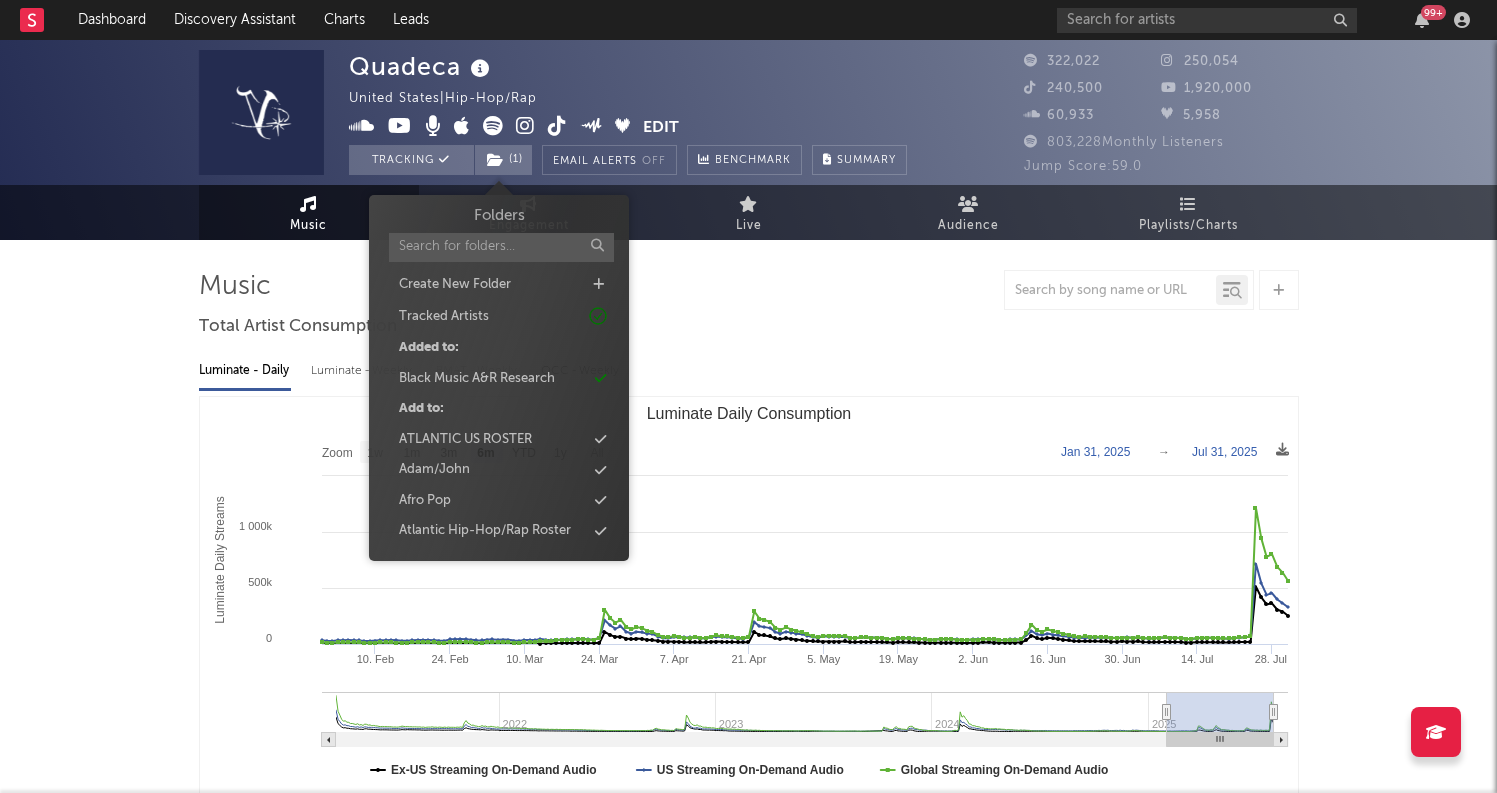 click at bounding box center (525, 126) 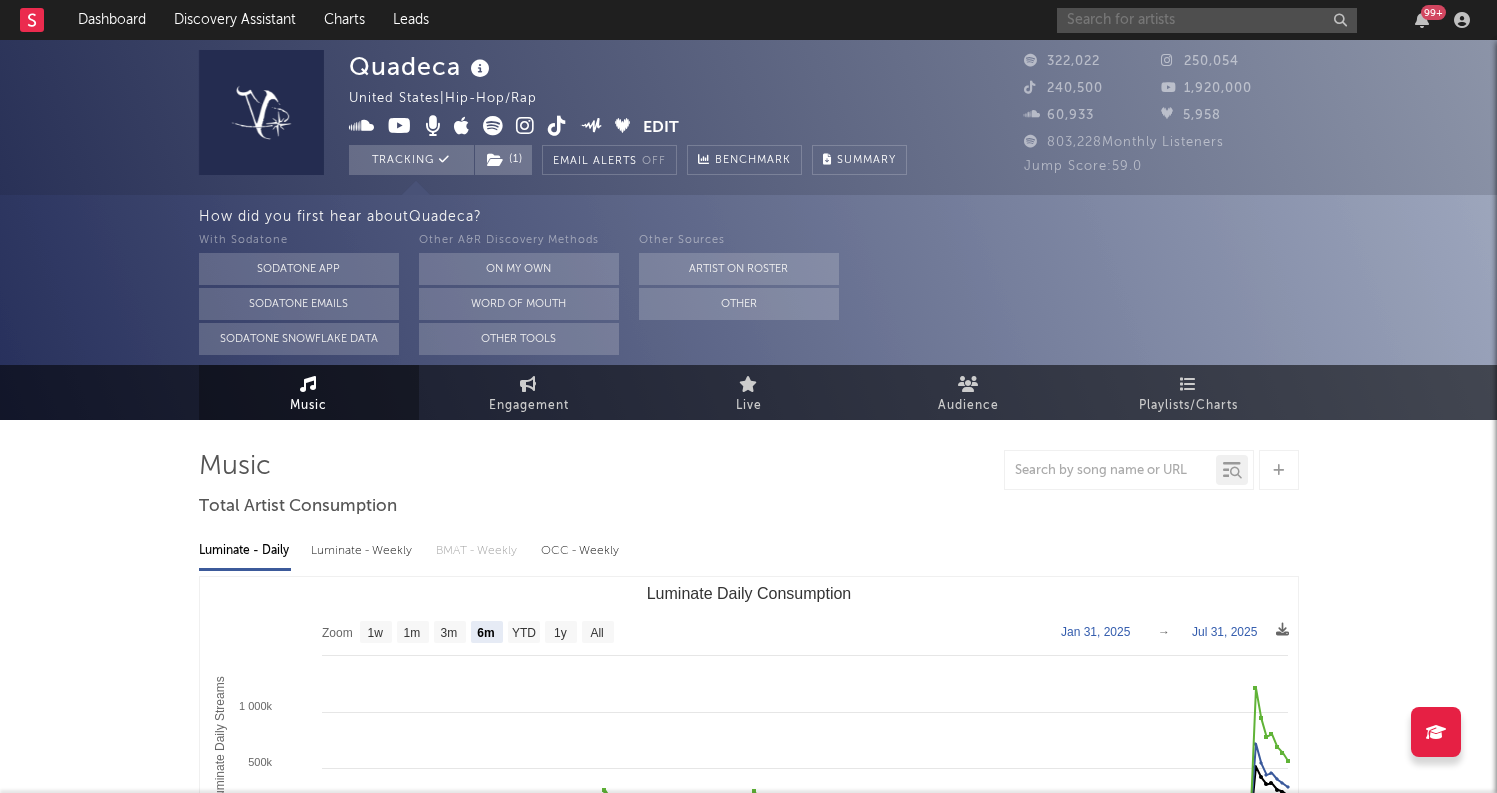 click at bounding box center (1207, 20) 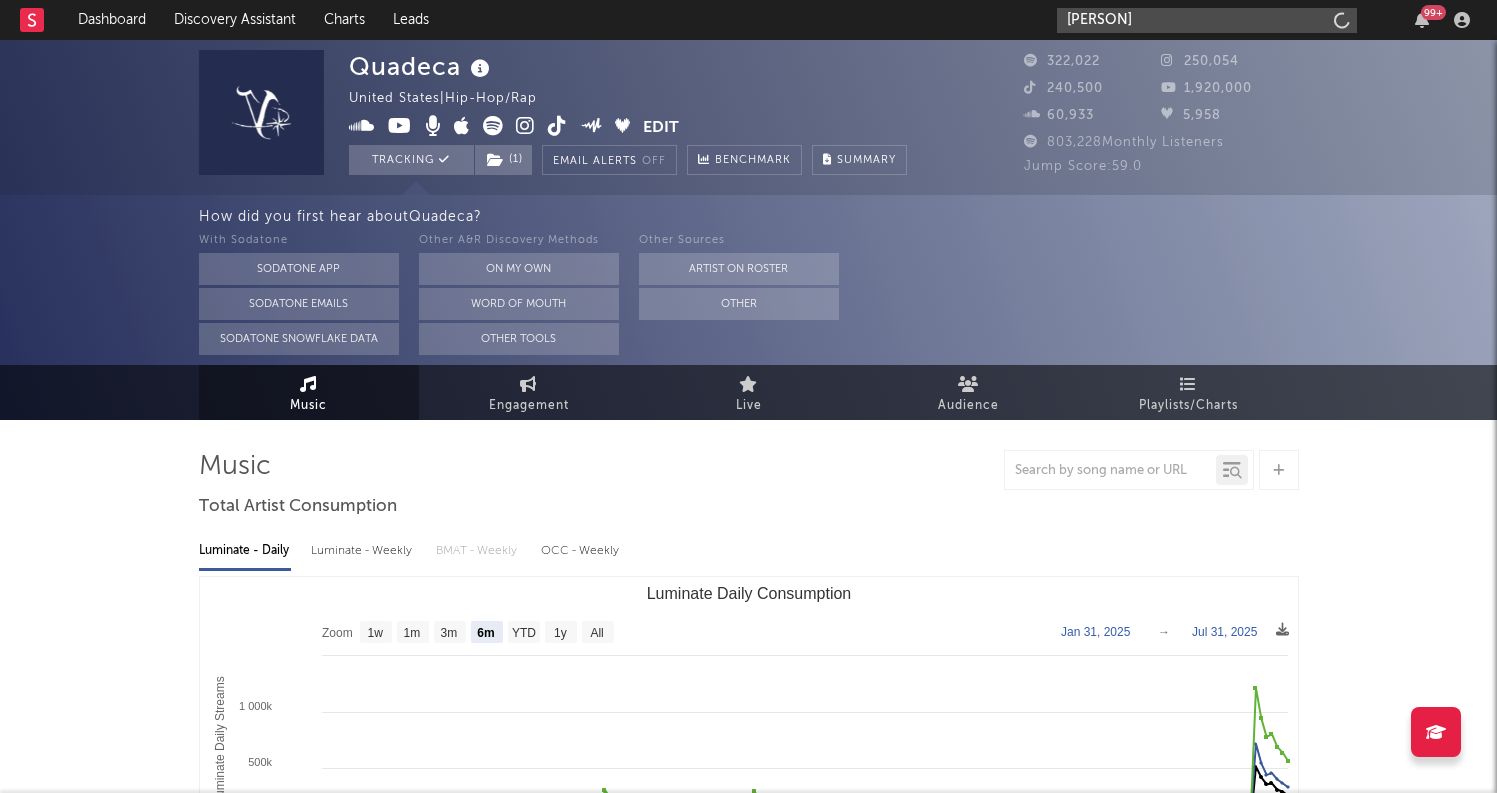 type on "Tyga" 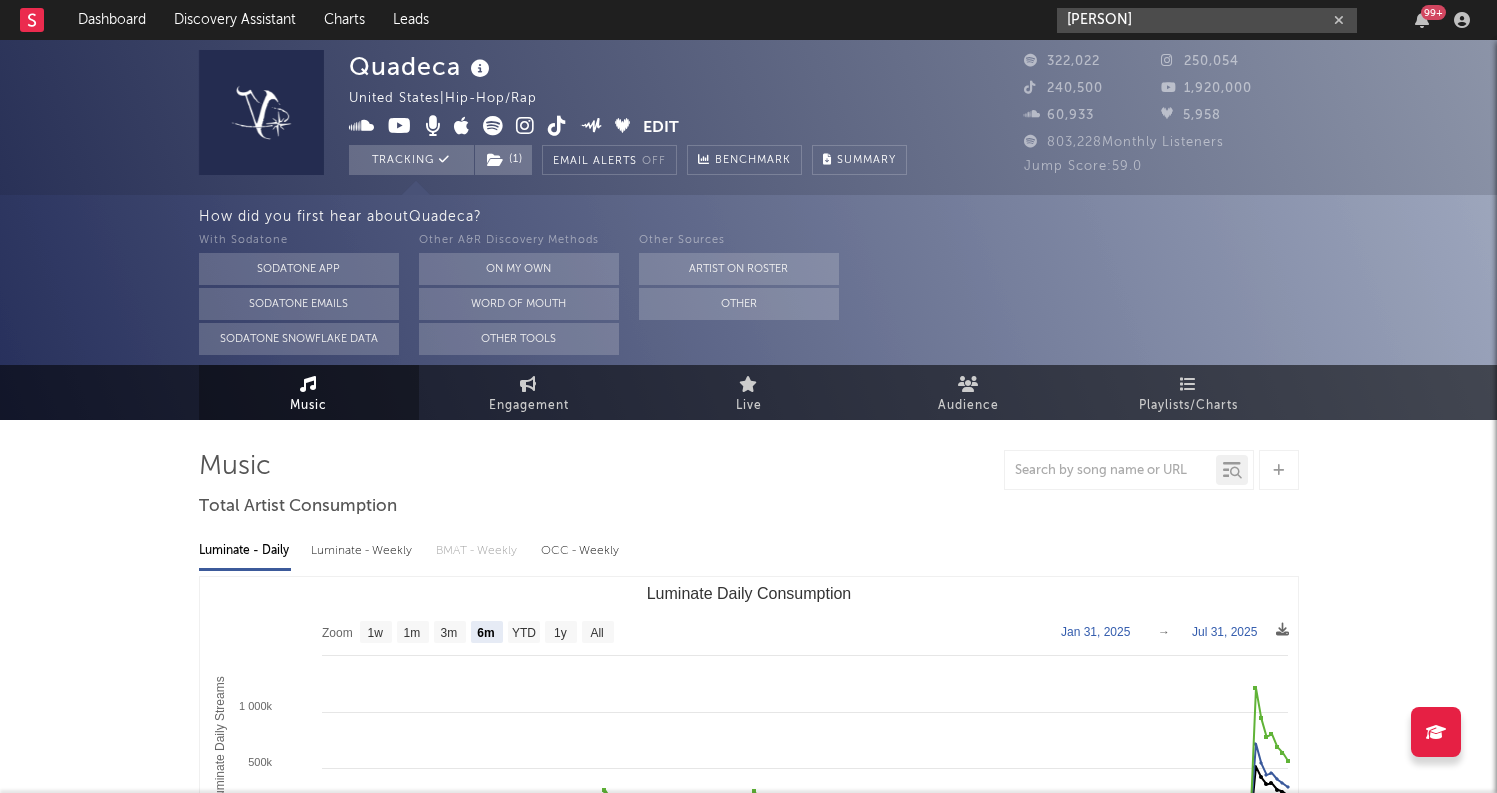 click on "Tyga" at bounding box center [1207, 20] 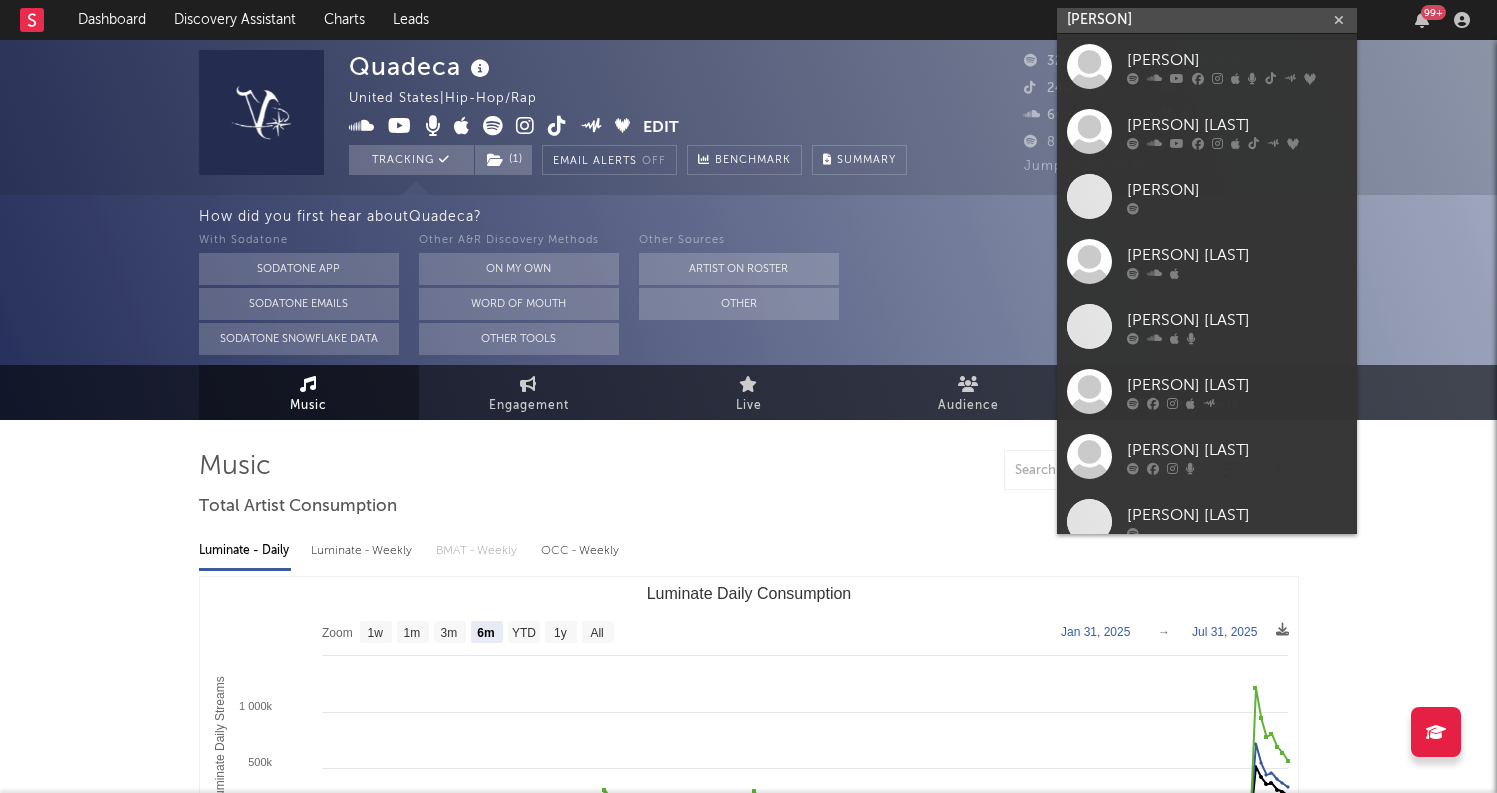 type 